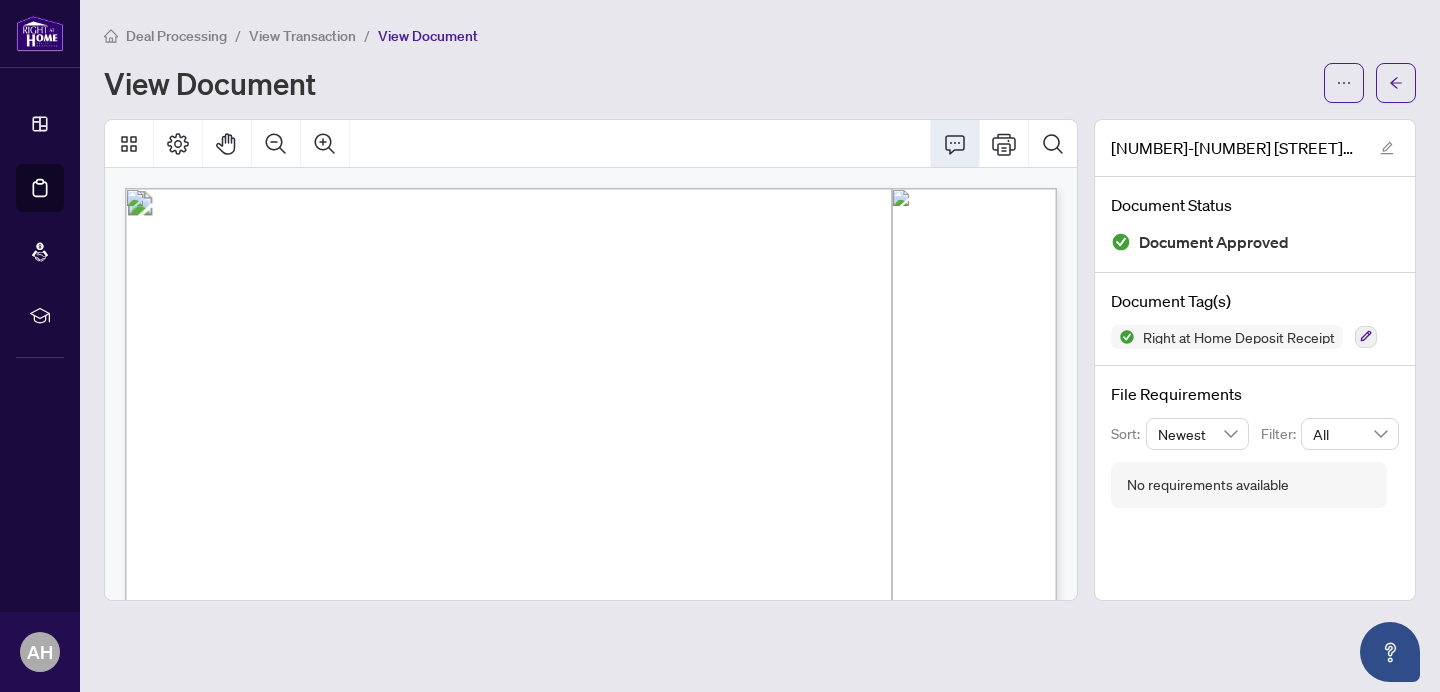 scroll, scrollTop: 0, scrollLeft: 0, axis: both 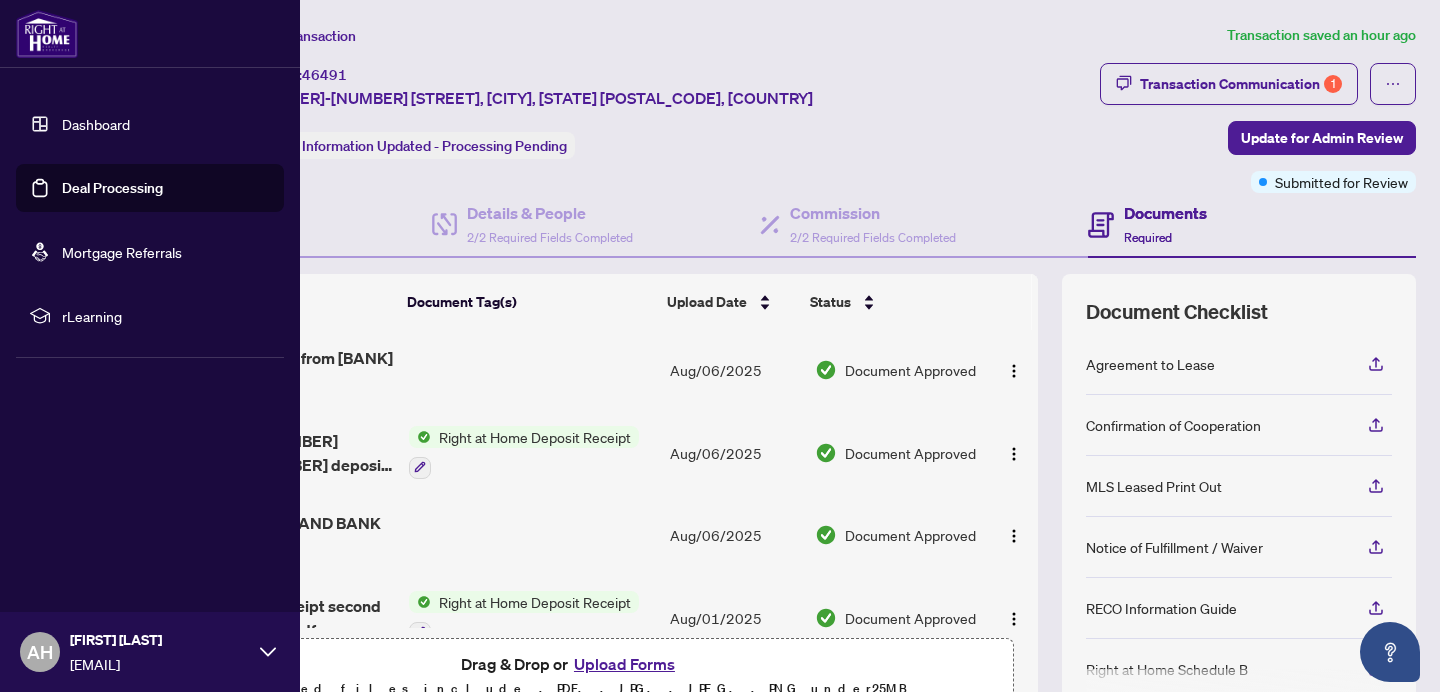 click on "Dashboard" at bounding box center [96, 124] 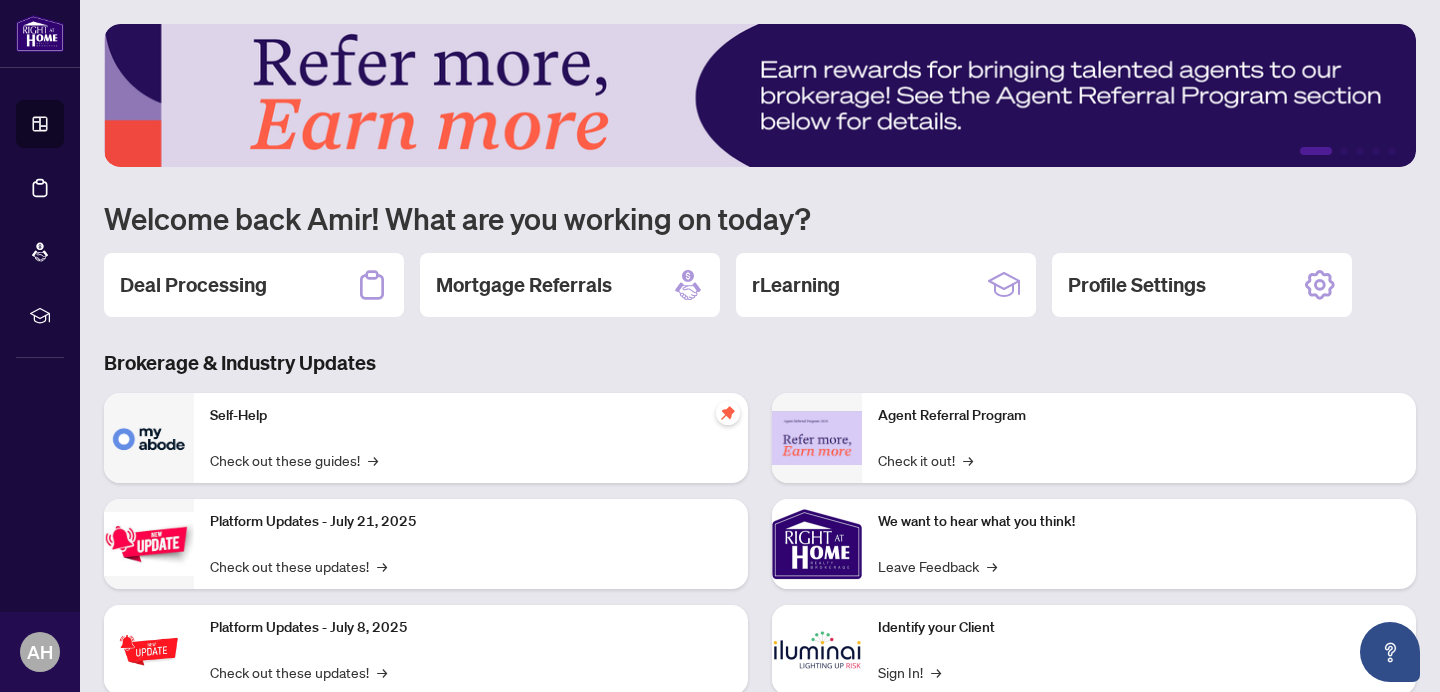 scroll, scrollTop: 26, scrollLeft: 0, axis: vertical 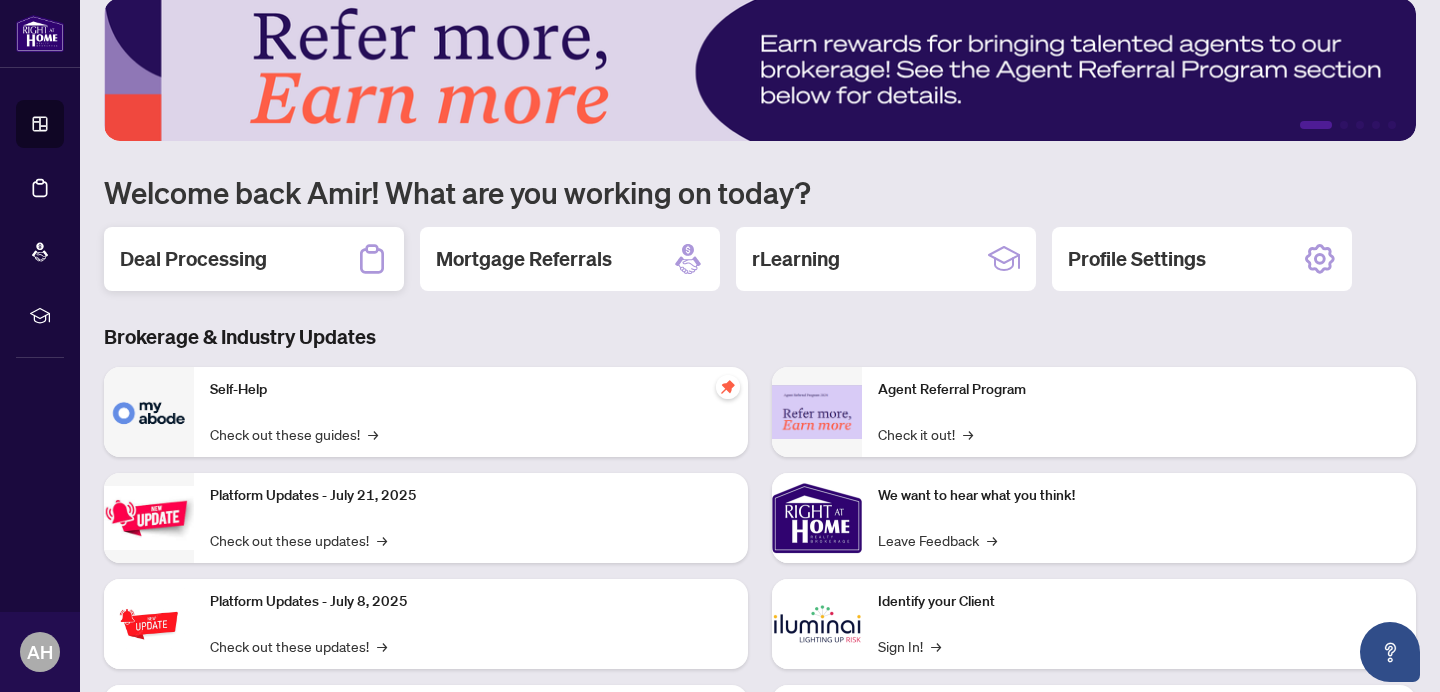 click on "Deal Processing" at bounding box center [193, 259] 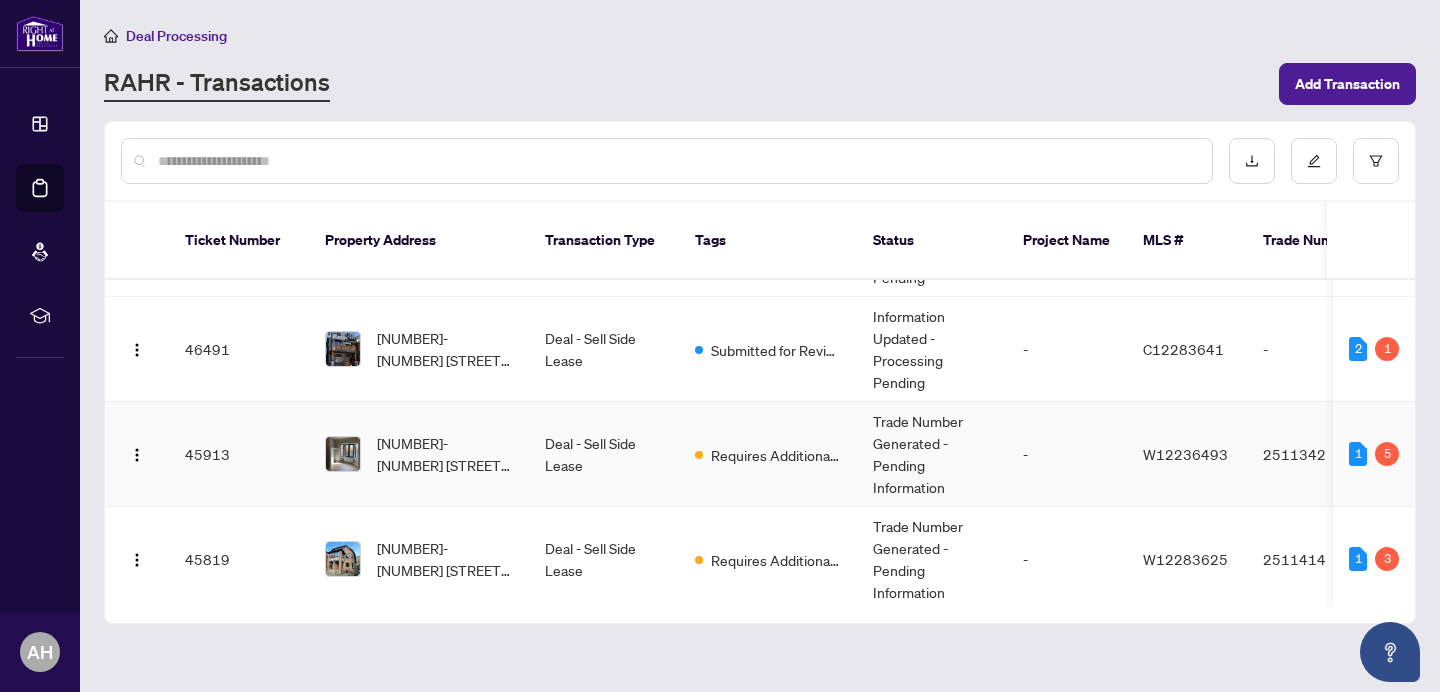 scroll, scrollTop: 238, scrollLeft: 0, axis: vertical 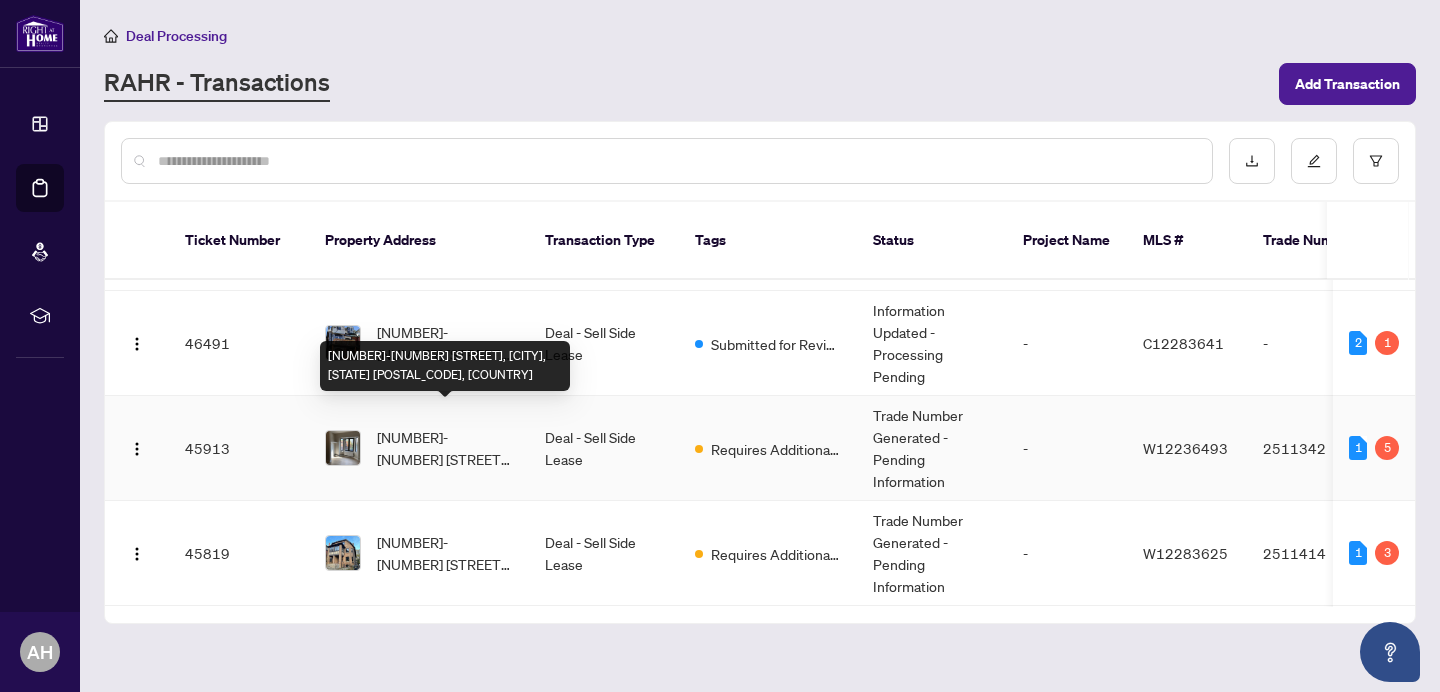 click on "[NUMBER]-[NUMBER] [STREET], [CITY], [STATE] [POSTAL_CODE], [COUNTRY]" at bounding box center [445, 448] 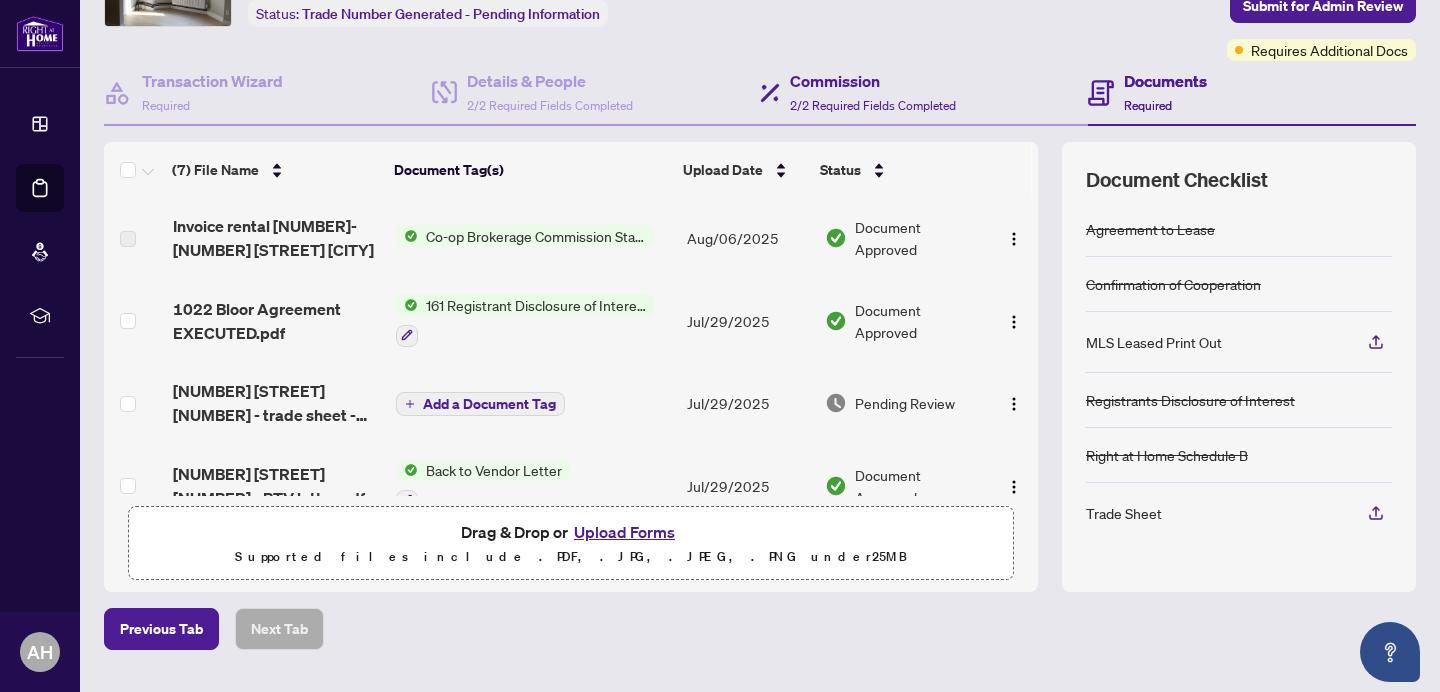 scroll, scrollTop: 182, scrollLeft: 0, axis: vertical 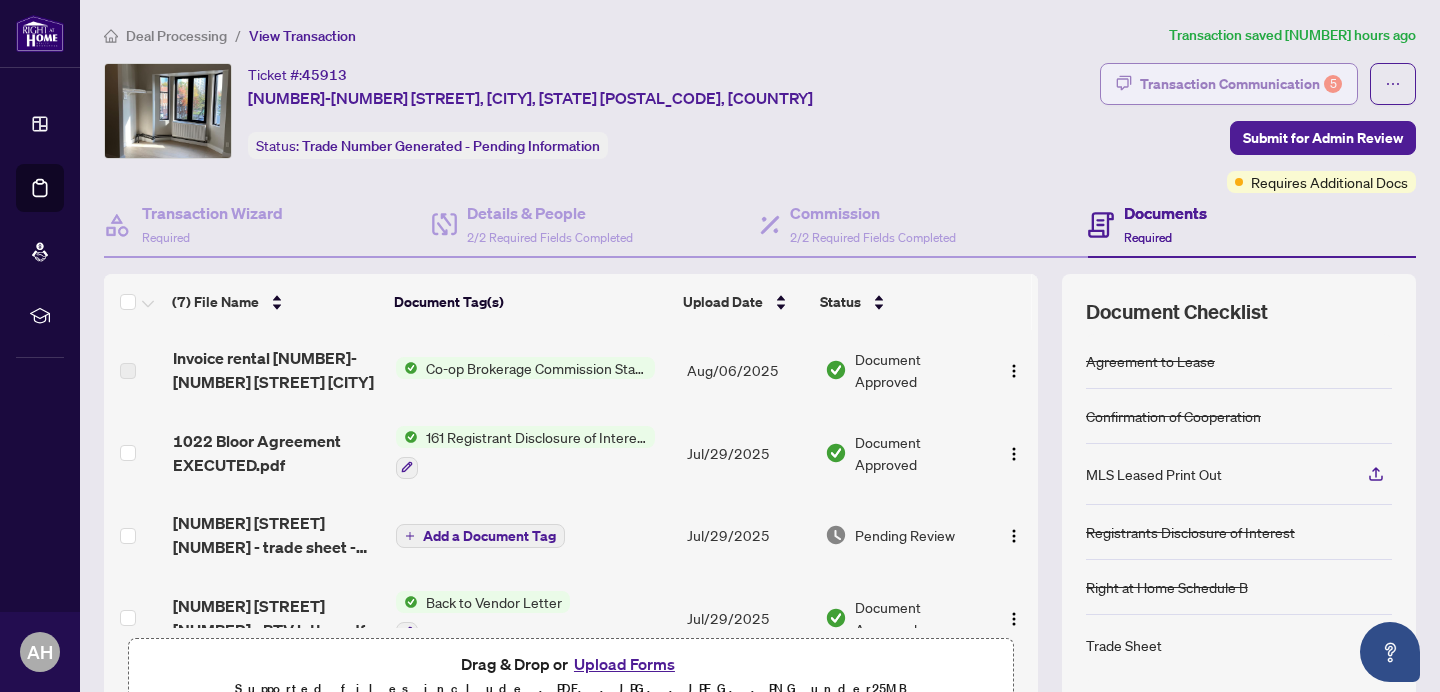 click on "Transaction Communication 5" at bounding box center (1241, 84) 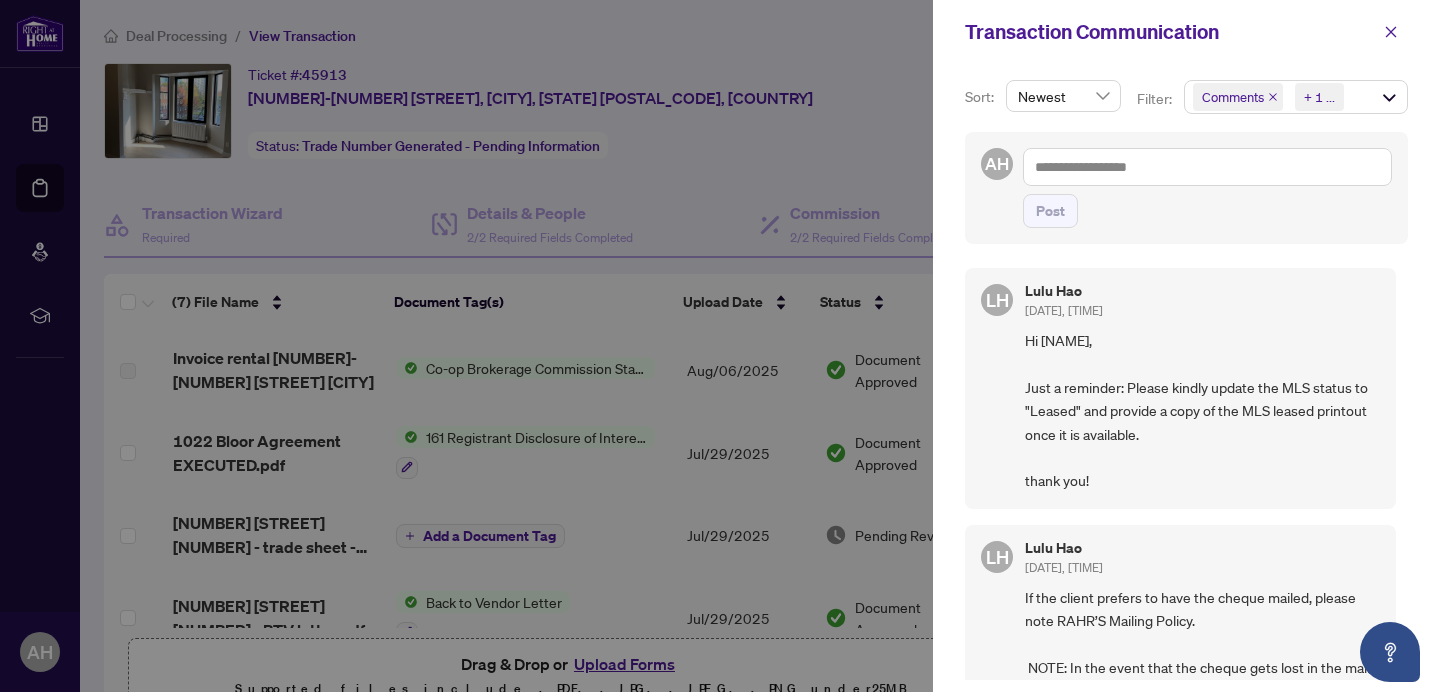 click at bounding box center [720, 346] 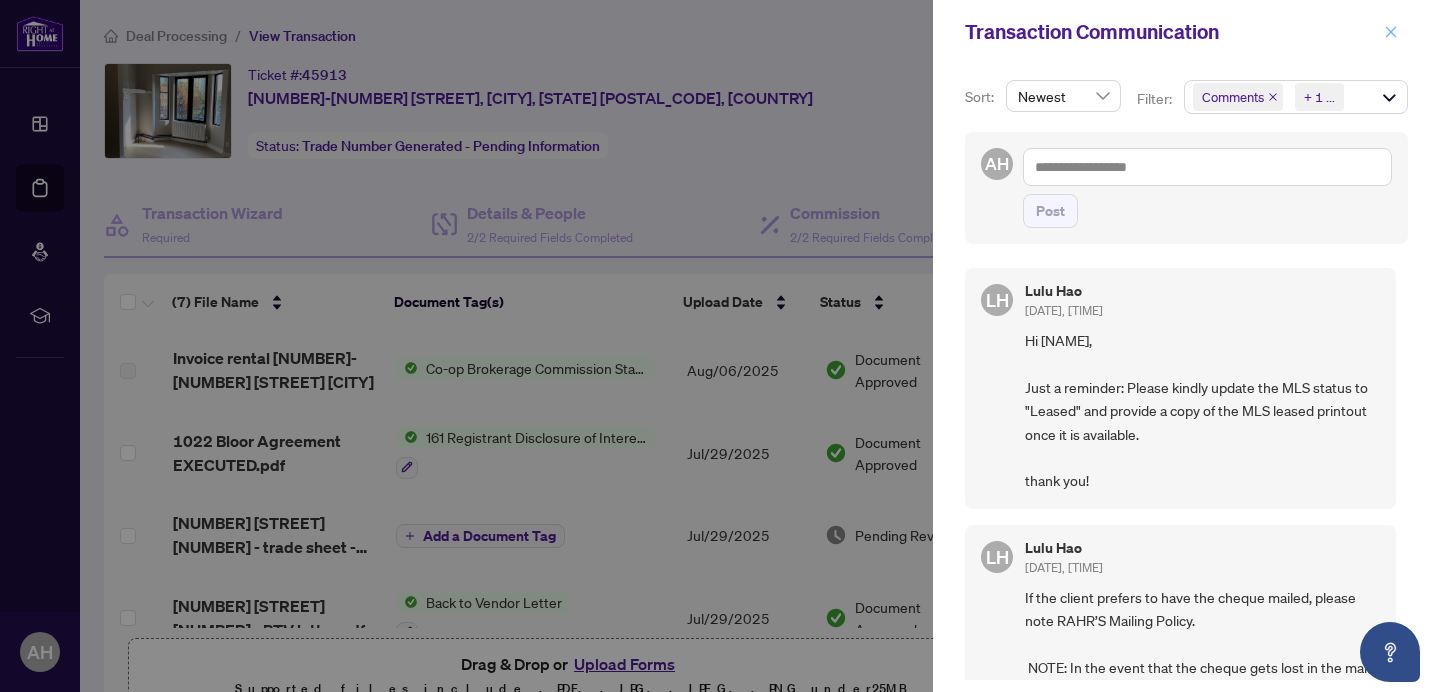 click at bounding box center (1391, 32) 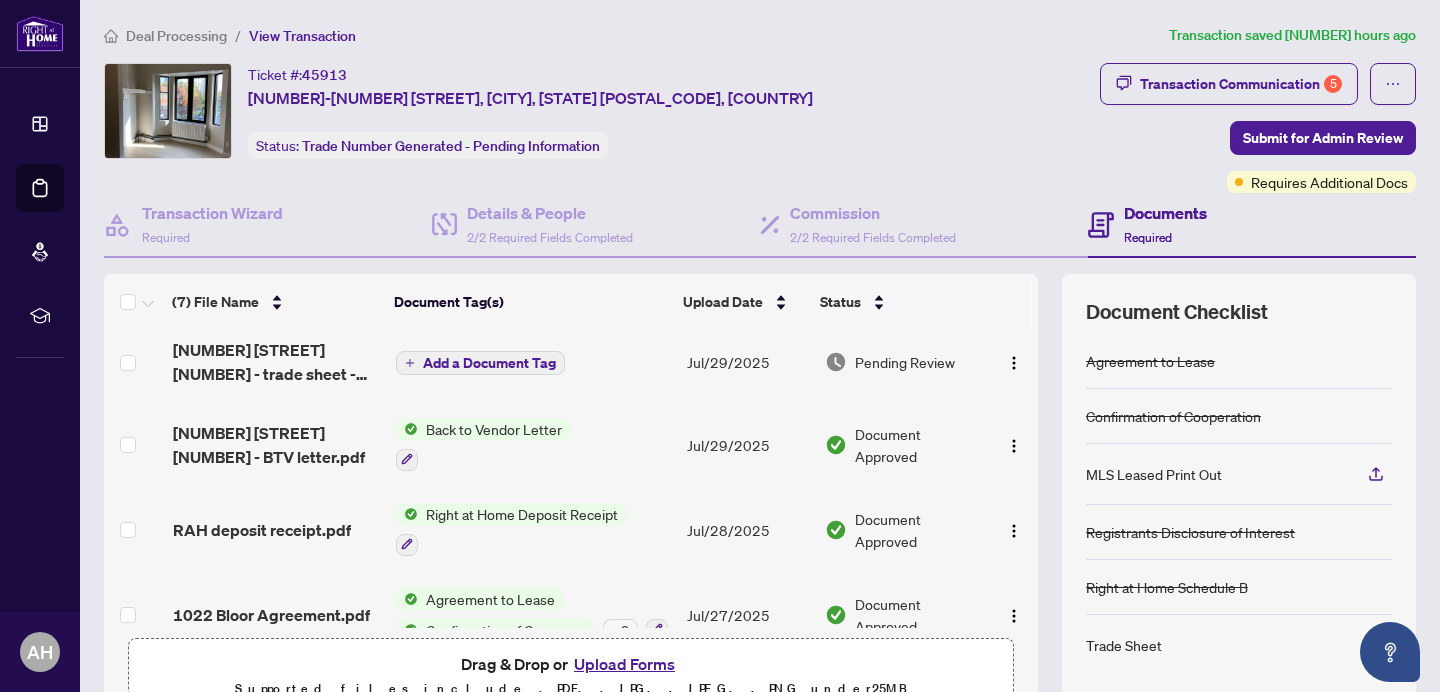 scroll, scrollTop: 281, scrollLeft: 0, axis: vertical 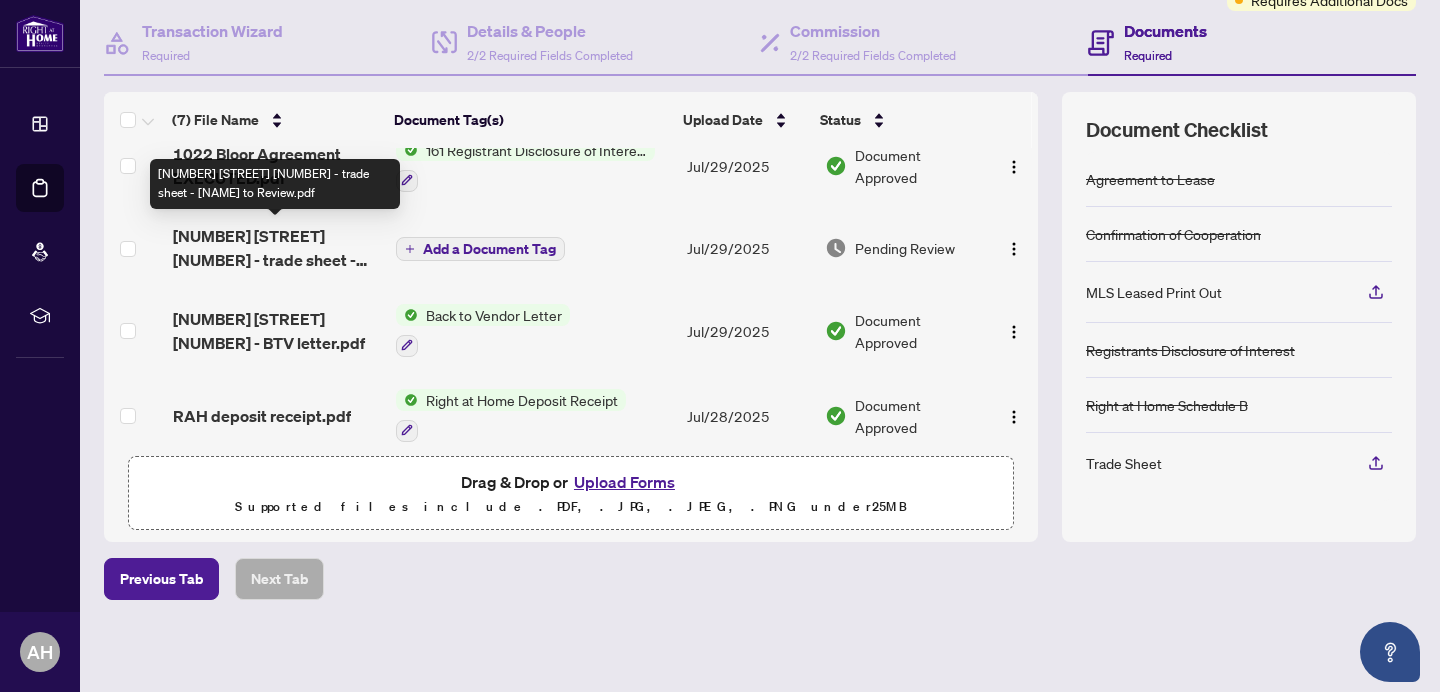 click on "[NUMBER] [STREET] [NUMBER] - trade sheet - [NAME] to Review.pdf" at bounding box center [276, 248] 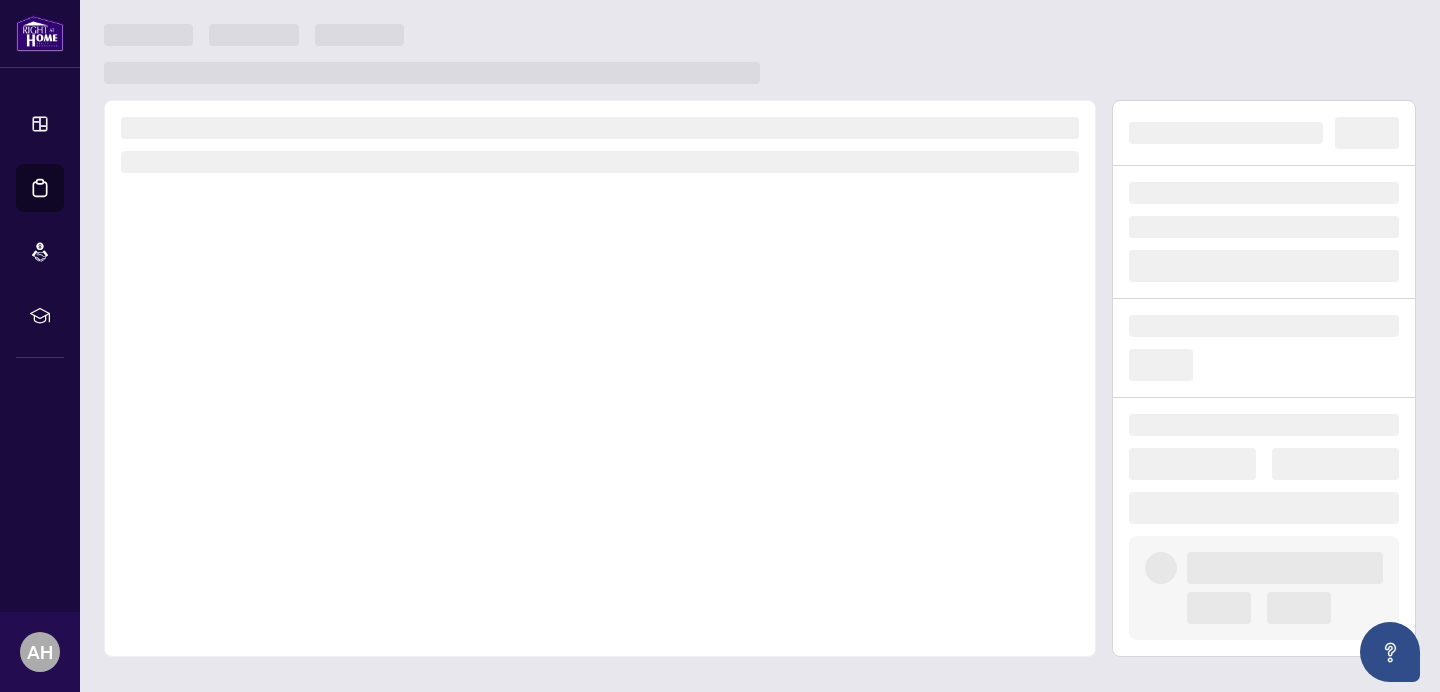 scroll, scrollTop: 0, scrollLeft: 0, axis: both 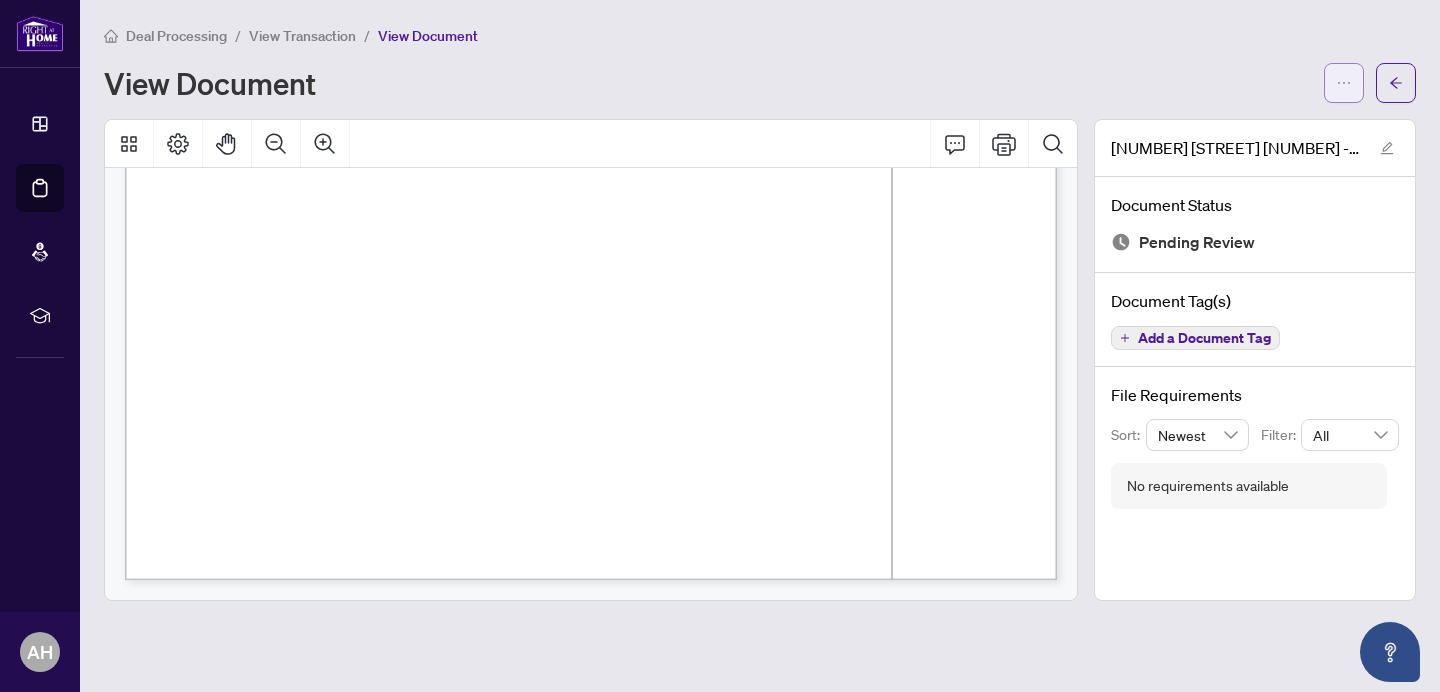 click 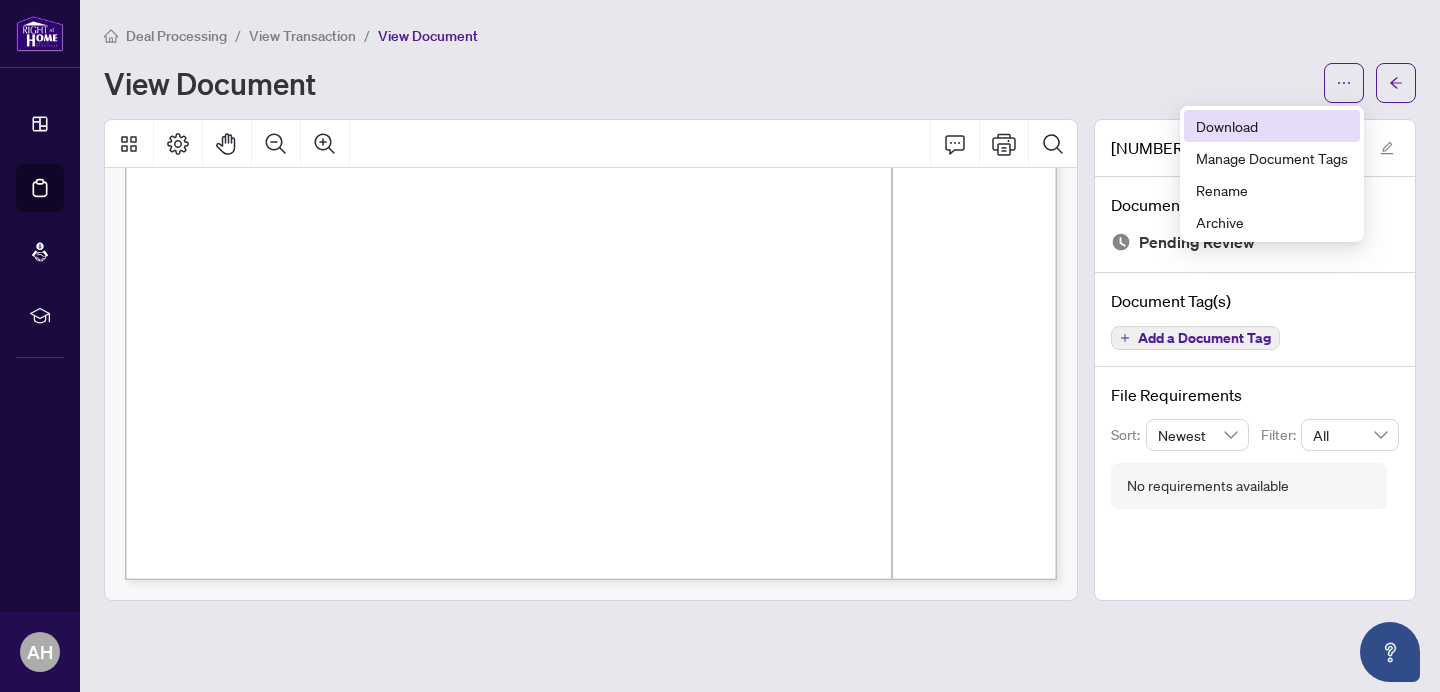 click on "Download" at bounding box center (1272, 126) 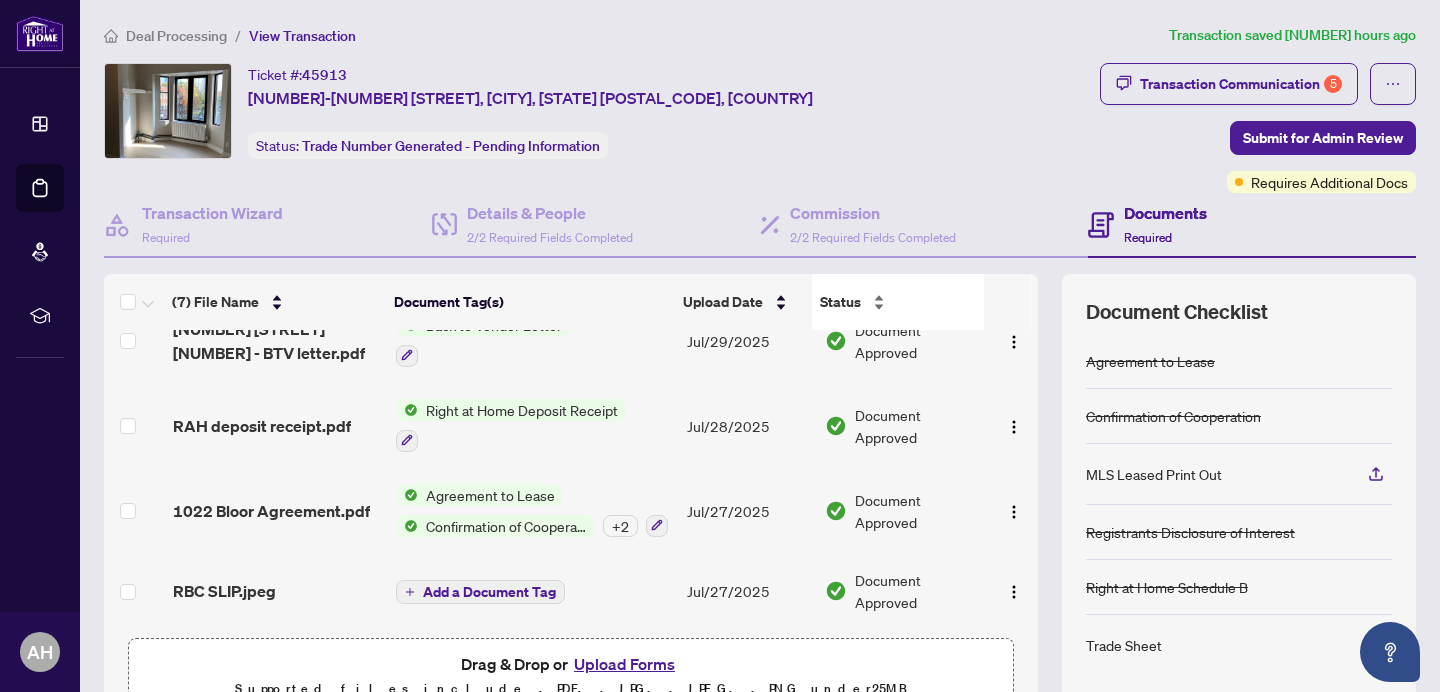 scroll, scrollTop: 281, scrollLeft: 0, axis: vertical 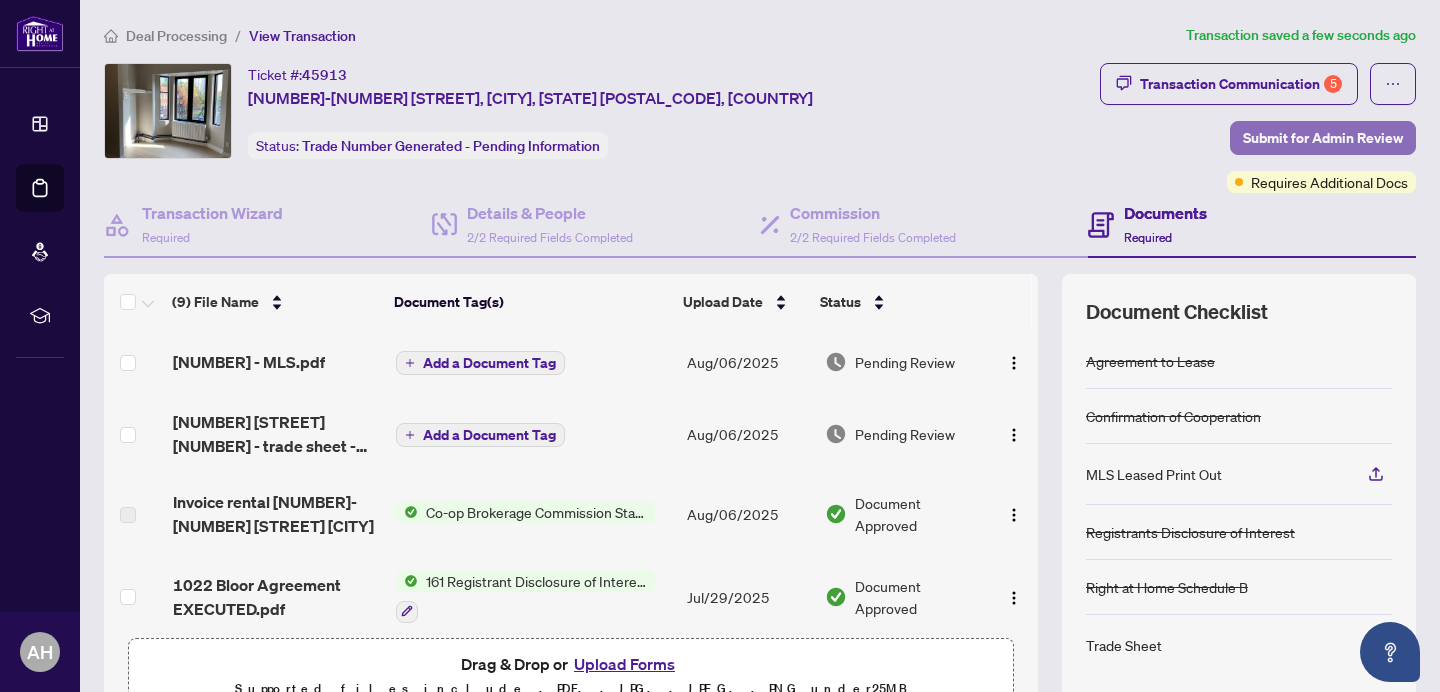 click on "Submit for Admin Review" at bounding box center [1323, 138] 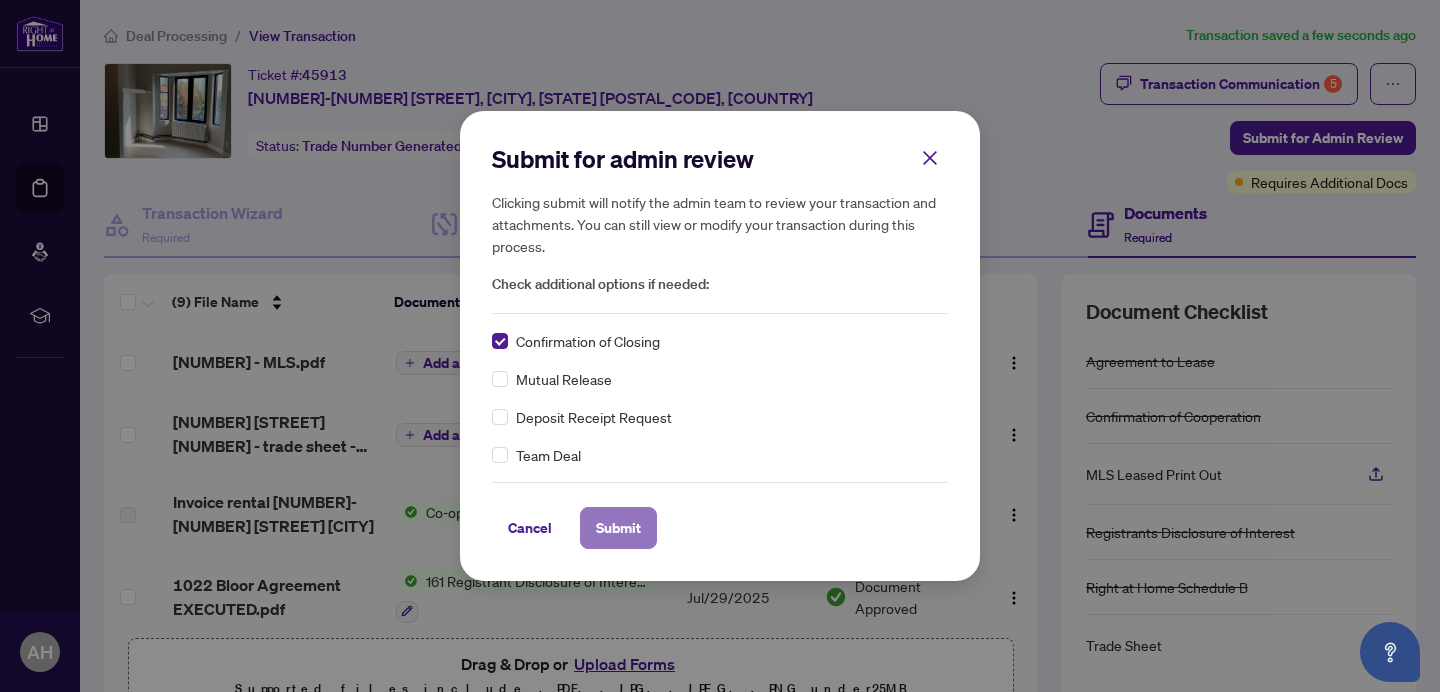 click on "Submit" at bounding box center (618, 528) 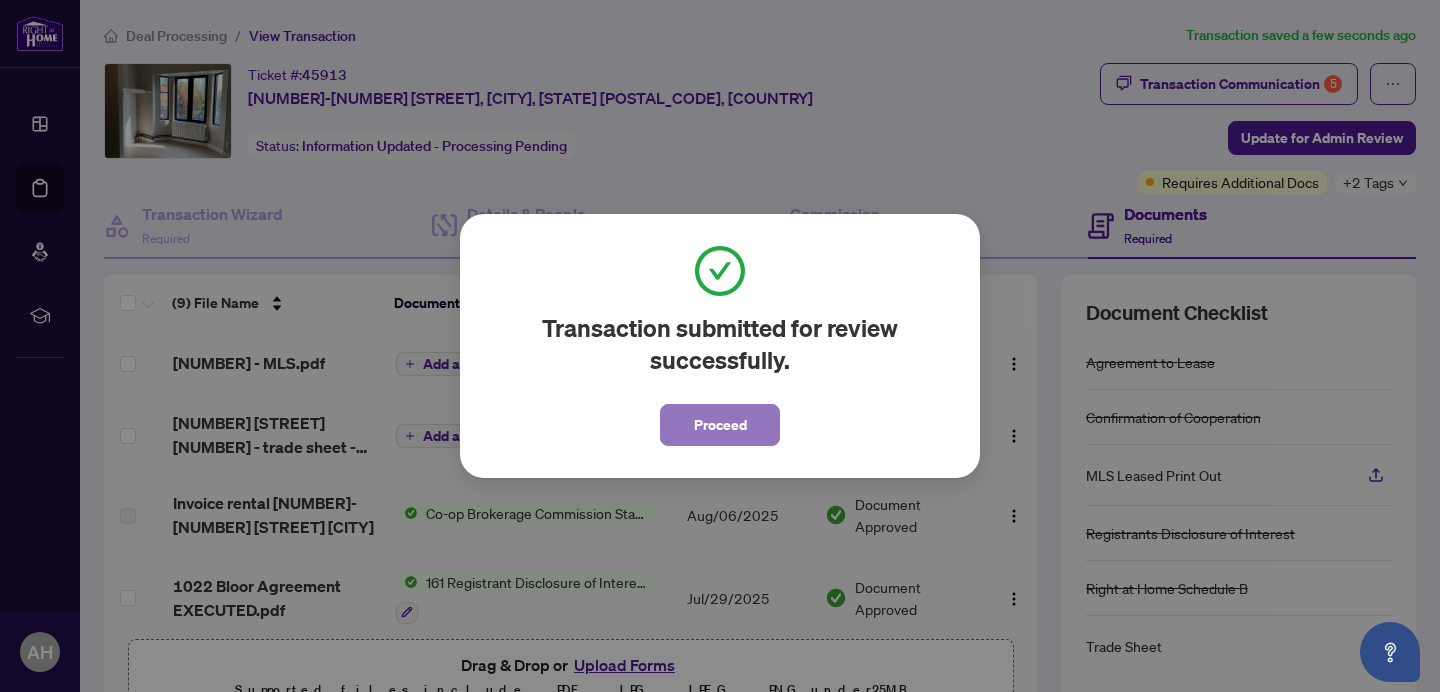 click on "Proceed" at bounding box center [720, 425] 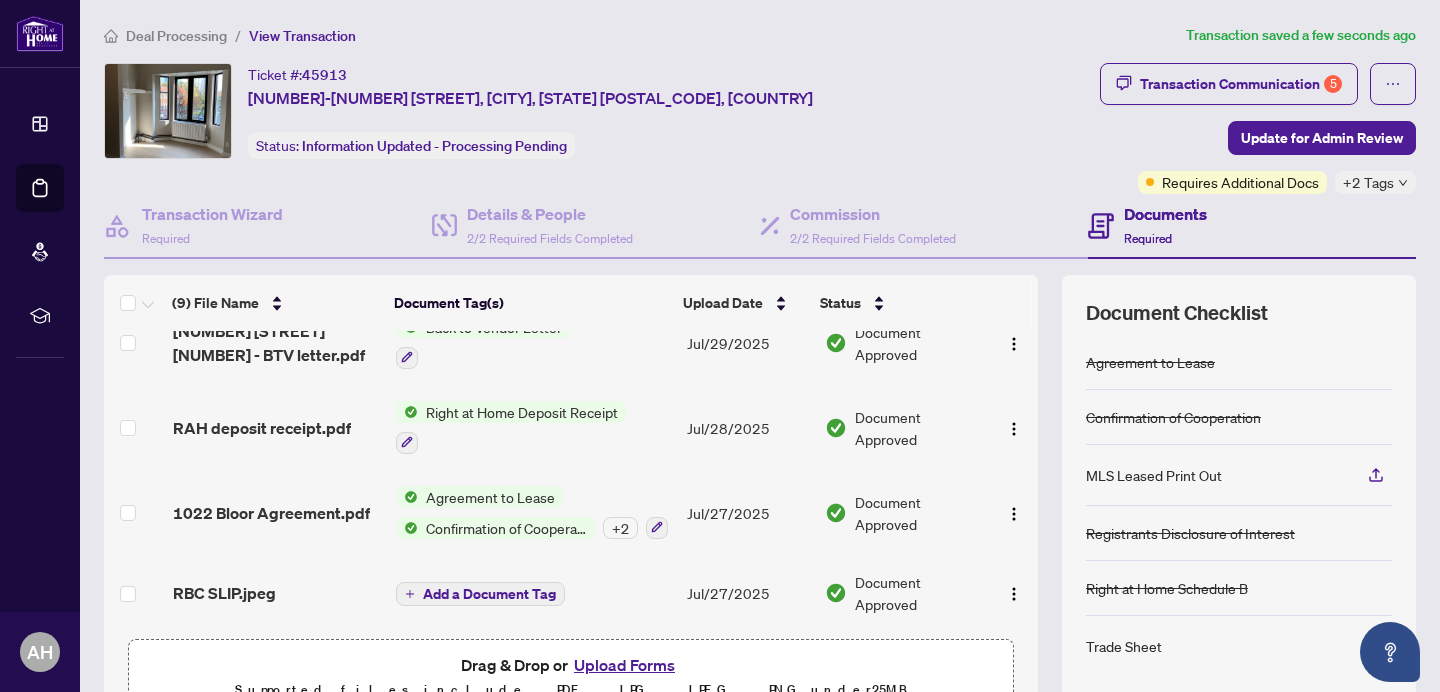 scroll, scrollTop: 425, scrollLeft: 0, axis: vertical 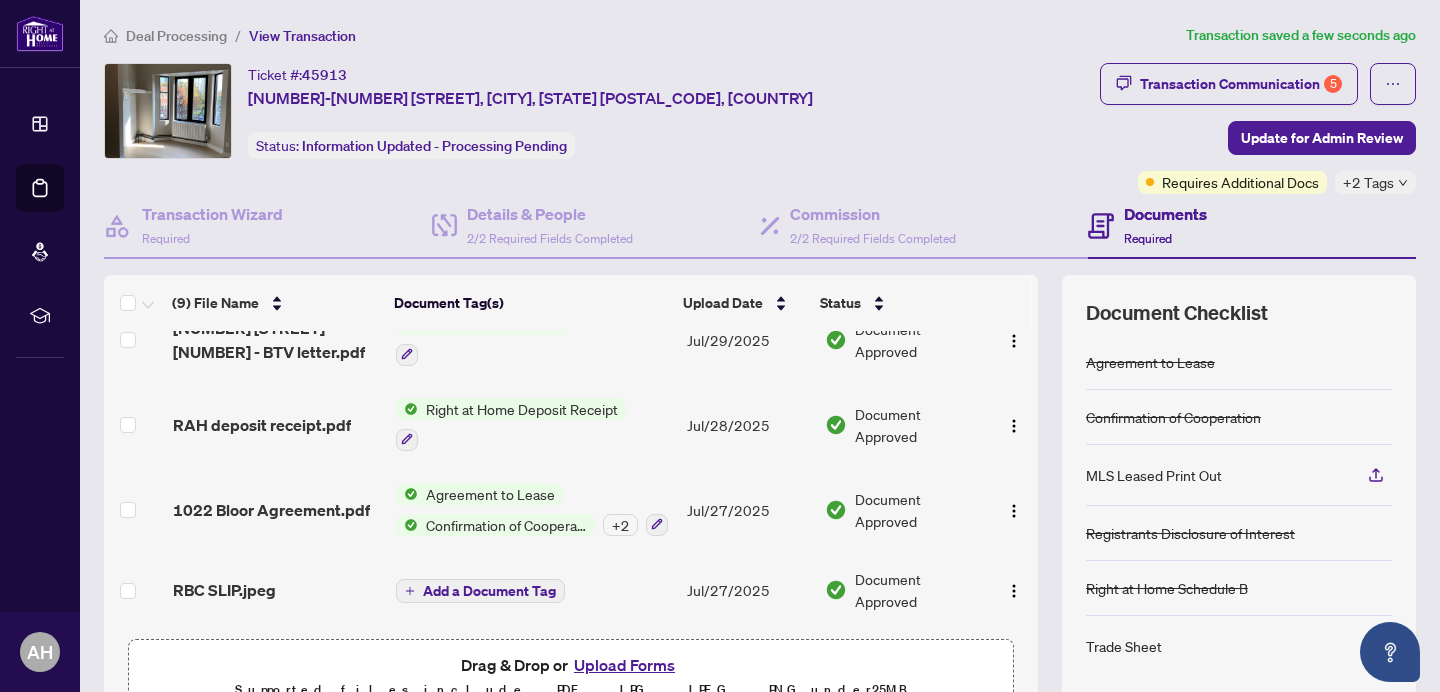 click on "Right at Home Deposit Receipt" at bounding box center (522, 409) 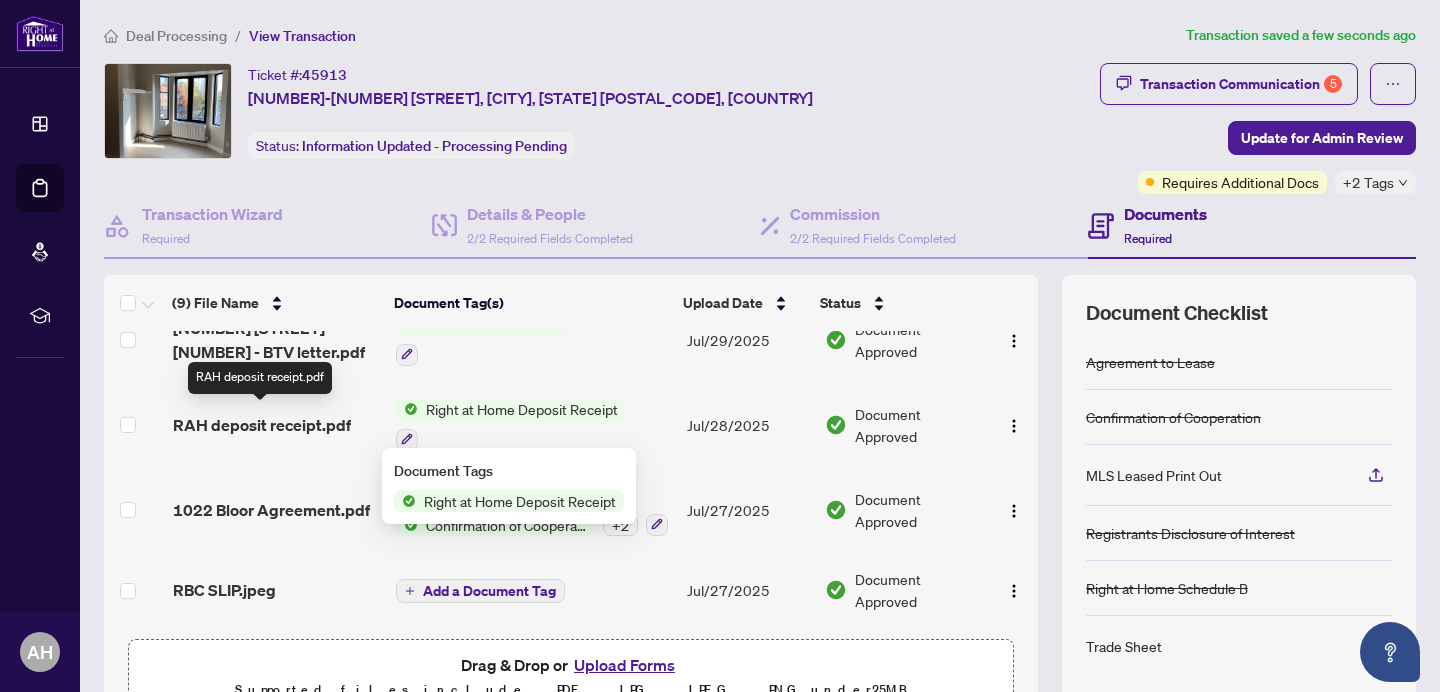 click on "RAH deposit receipt.pdf" at bounding box center [262, 425] 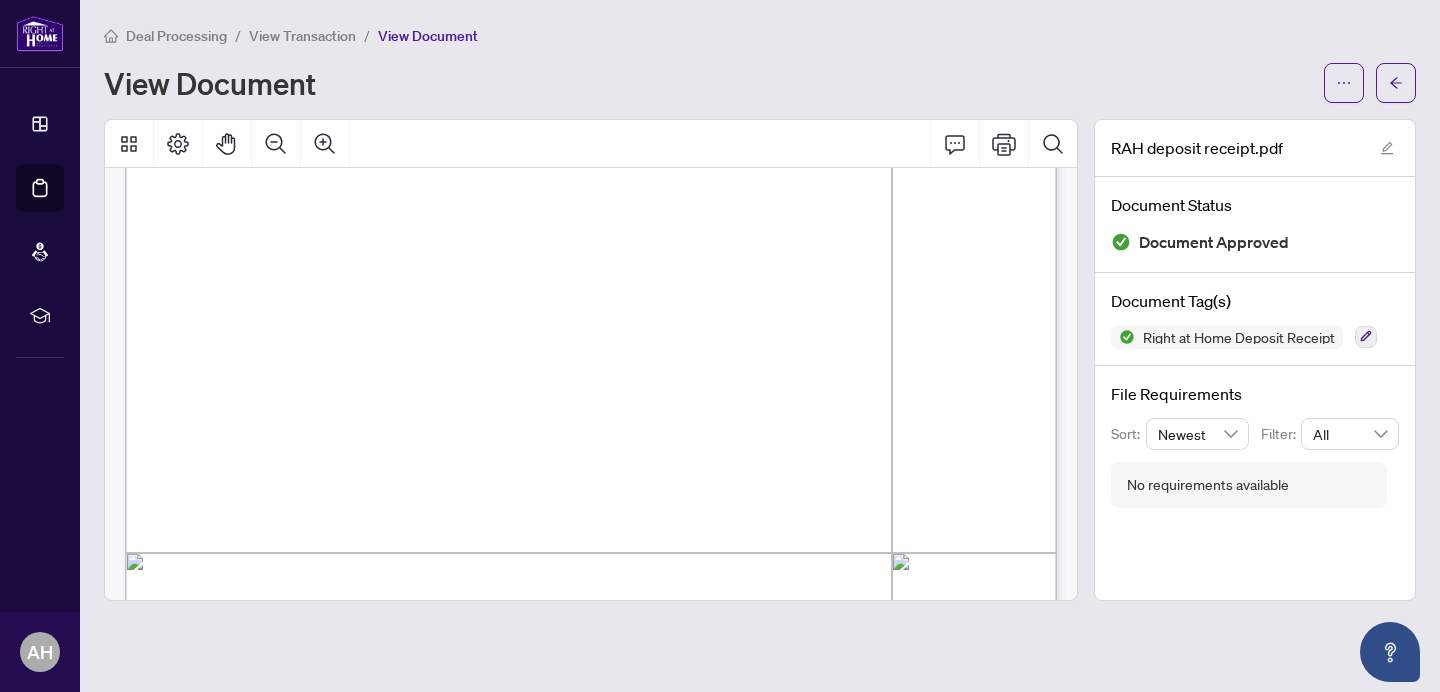 scroll, scrollTop: 393, scrollLeft: 0, axis: vertical 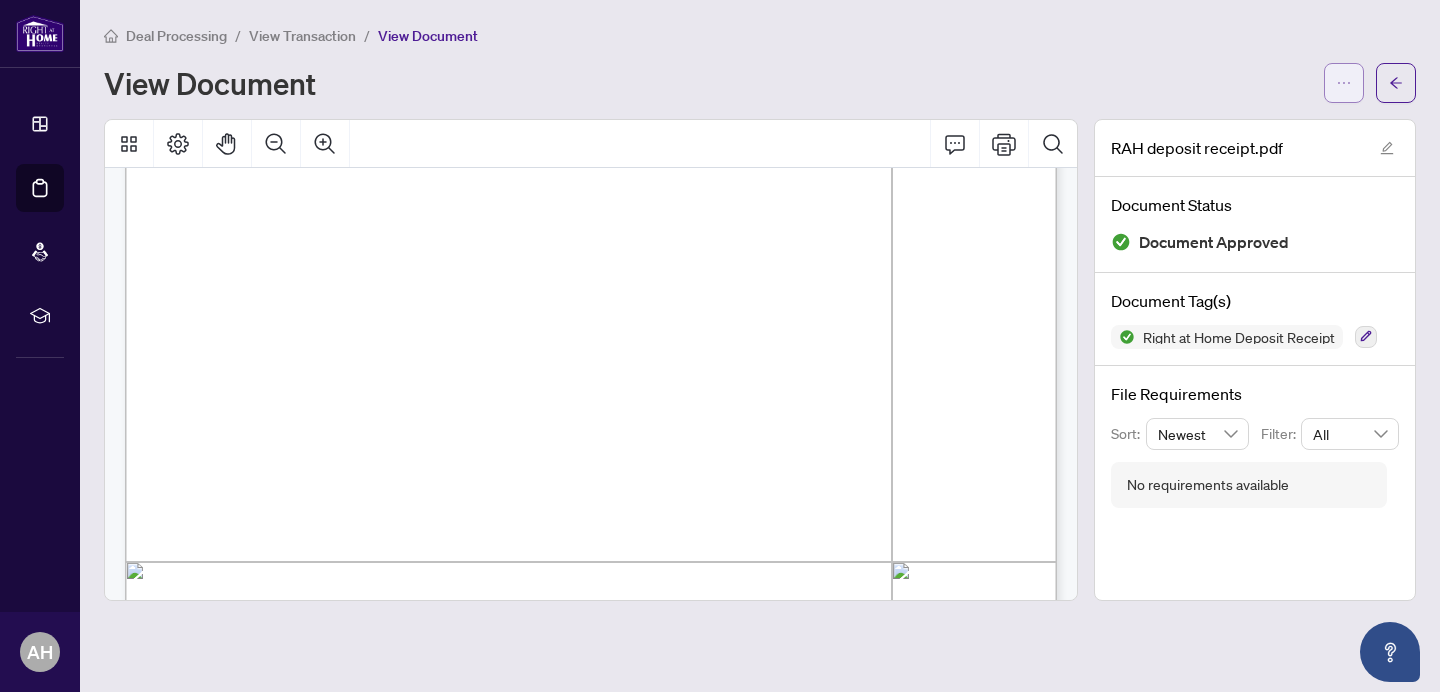 click 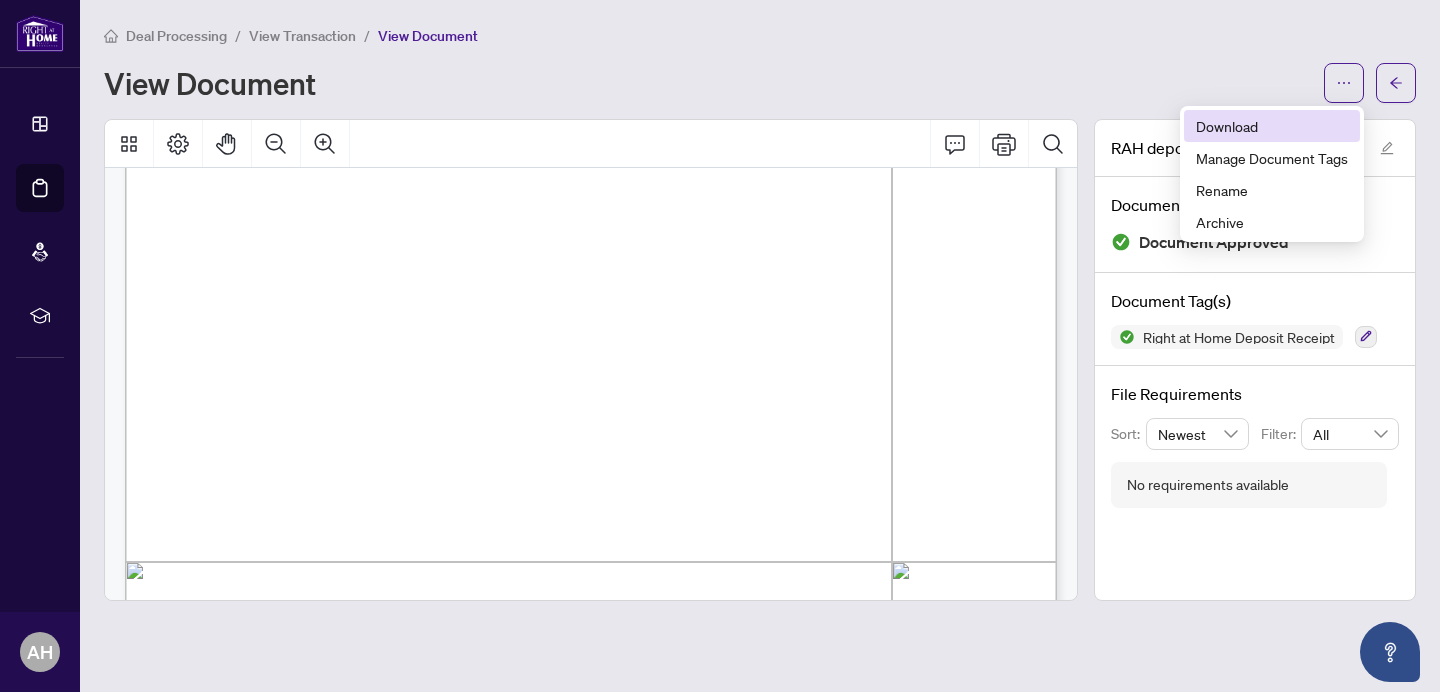 click on "Download" at bounding box center (1272, 126) 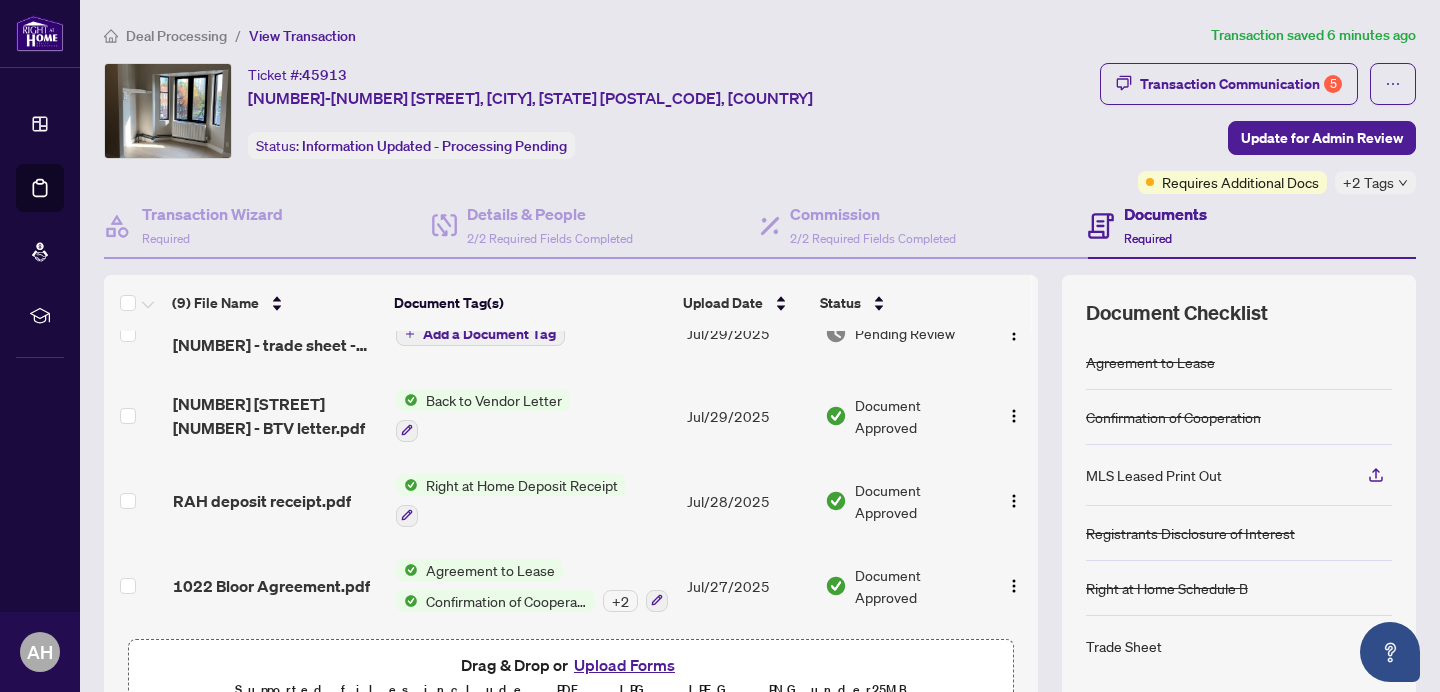 scroll, scrollTop: 350, scrollLeft: 0, axis: vertical 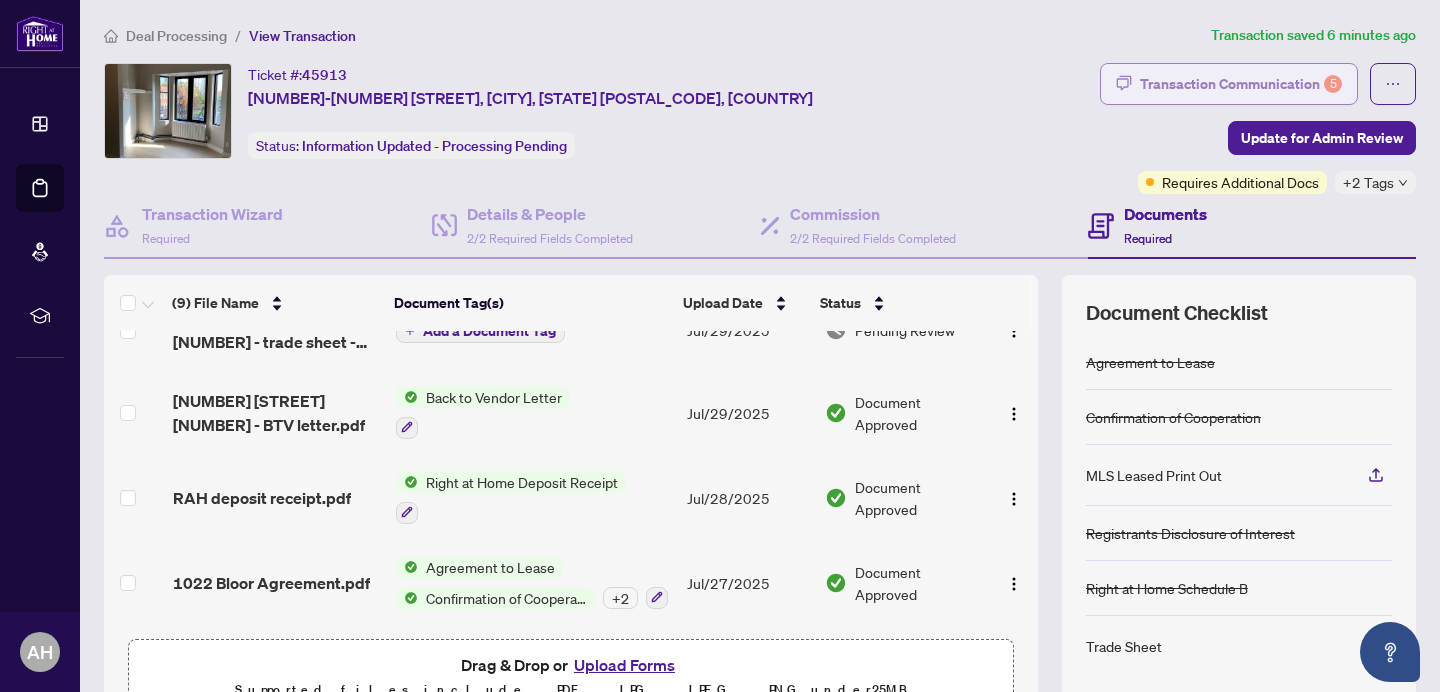 click on "Transaction Communication 5" at bounding box center [1241, 84] 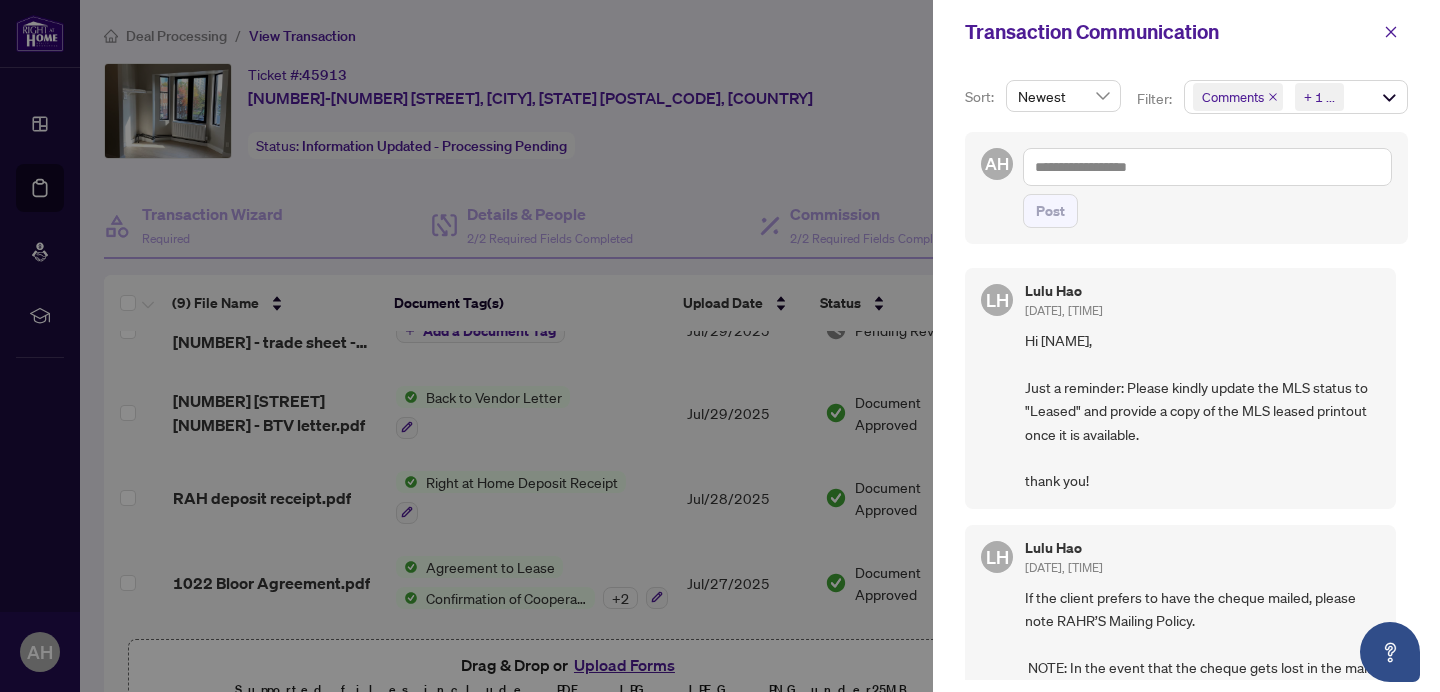 click on "Newest" at bounding box center (1063, 96) 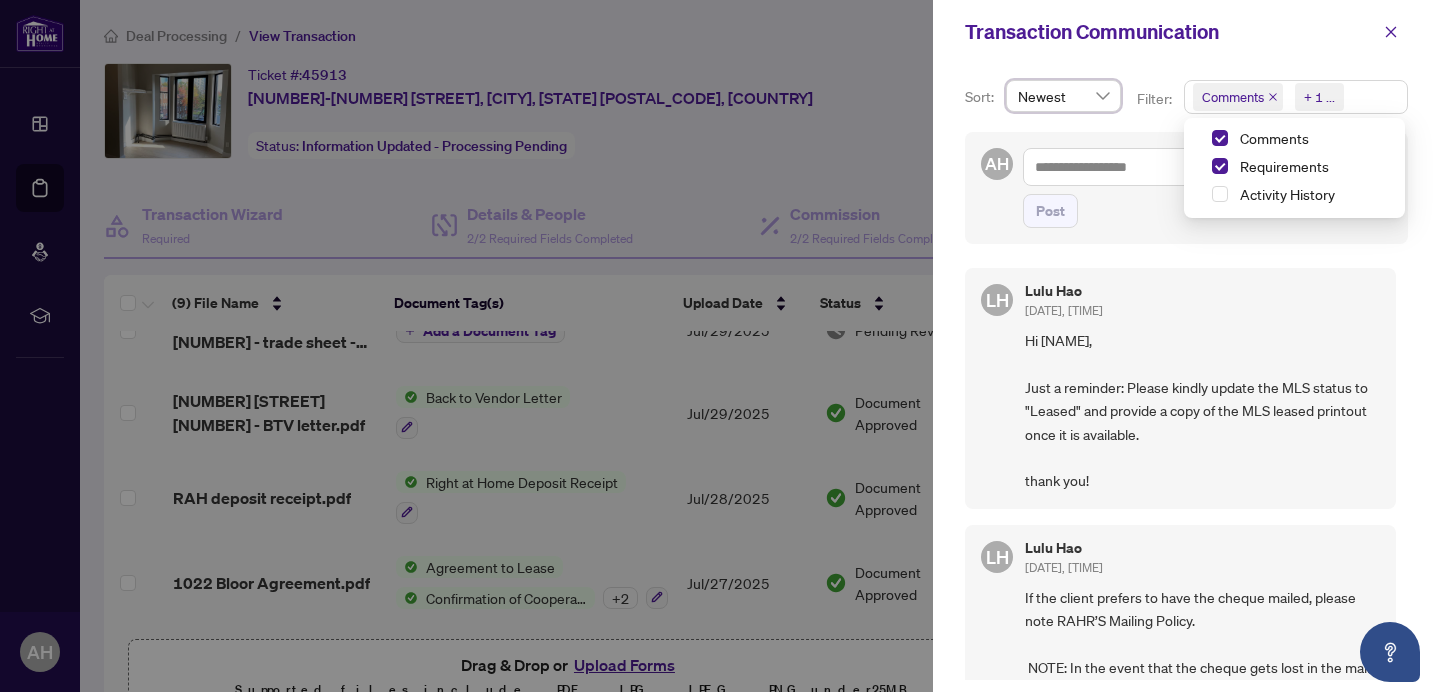 drag, startPoint x: 1291, startPoint y: 95, endPoint x: 1268, endPoint y: 96, distance: 23.021729 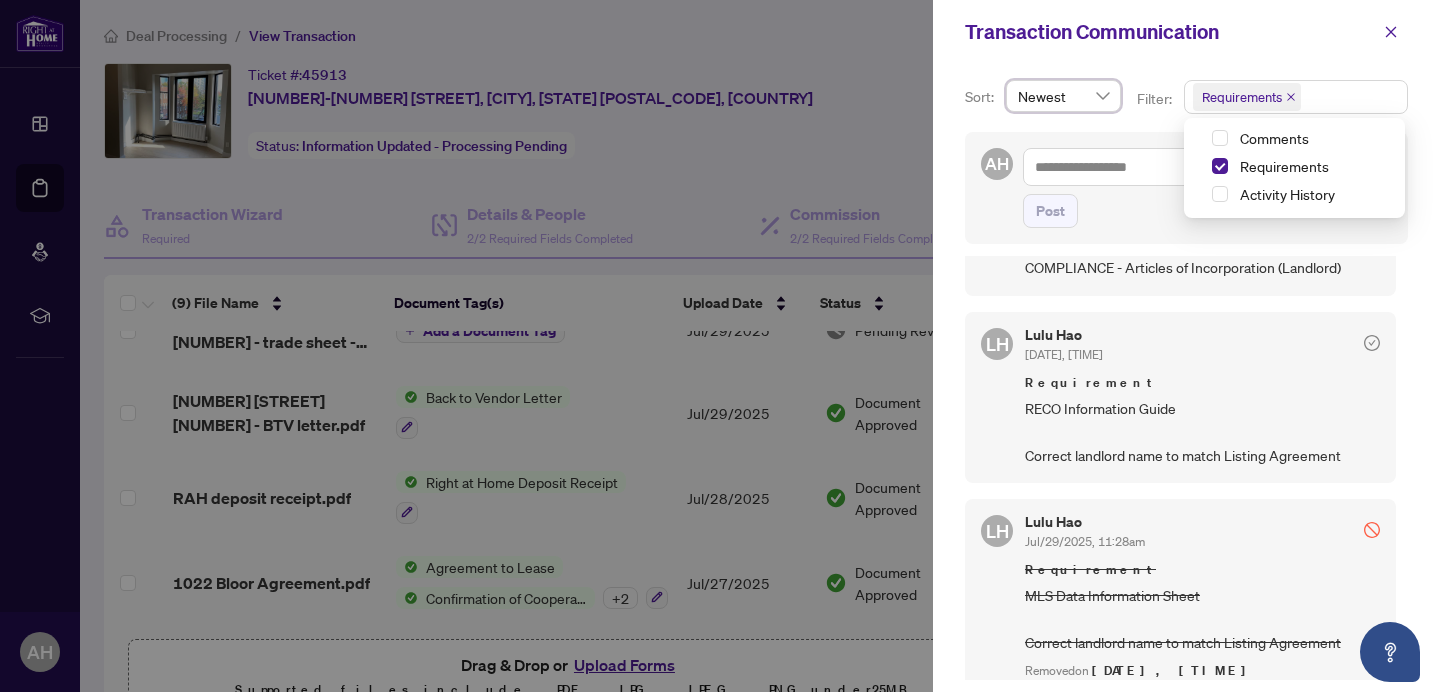 scroll, scrollTop: 735, scrollLeft: 0, axis: vertical 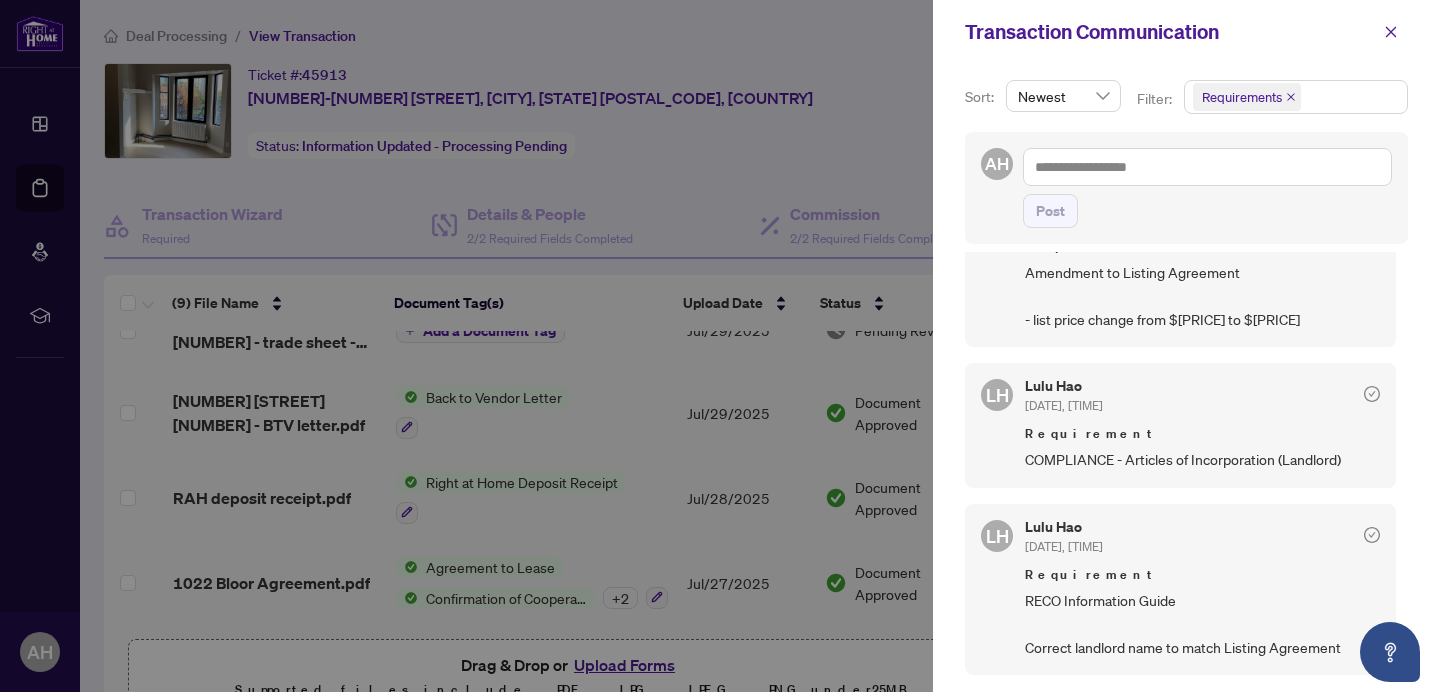 click at bounding box center (720, 346) 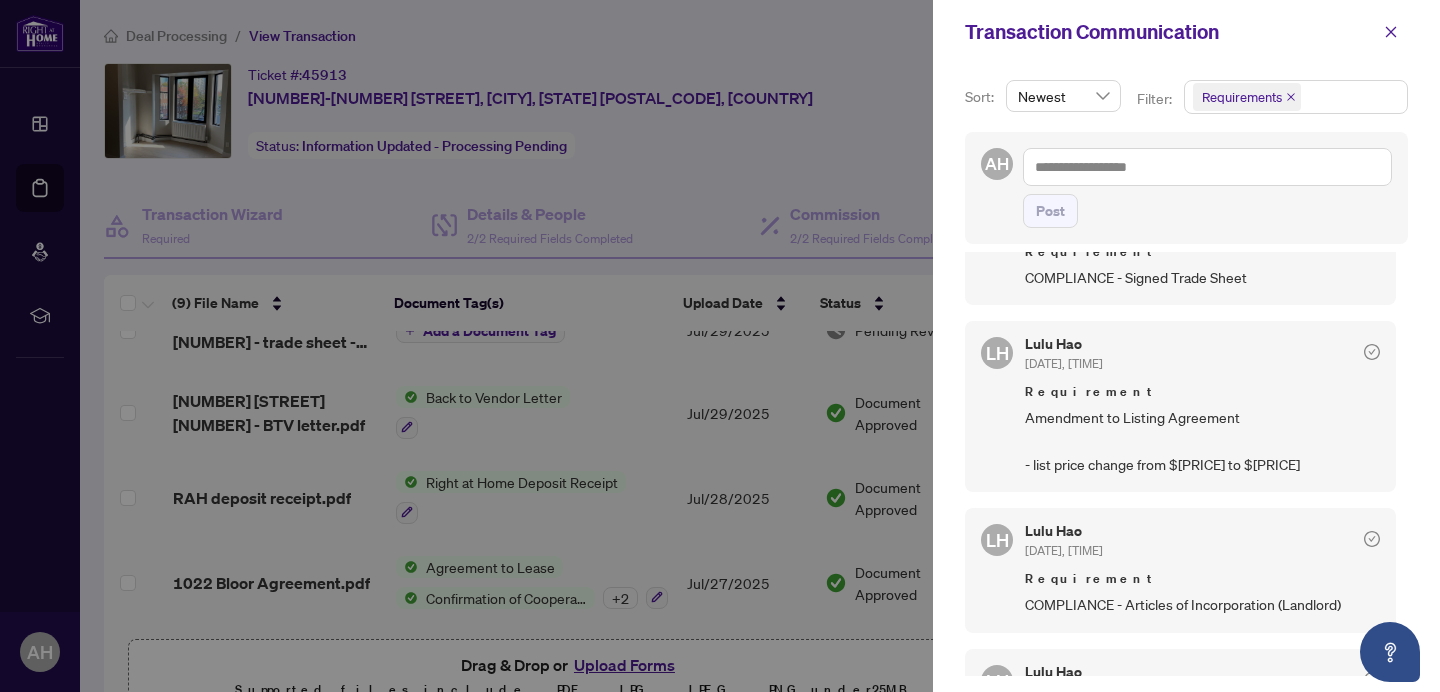 scroll, scrollTop: 191, scrollLeft: 0, axis: vertical 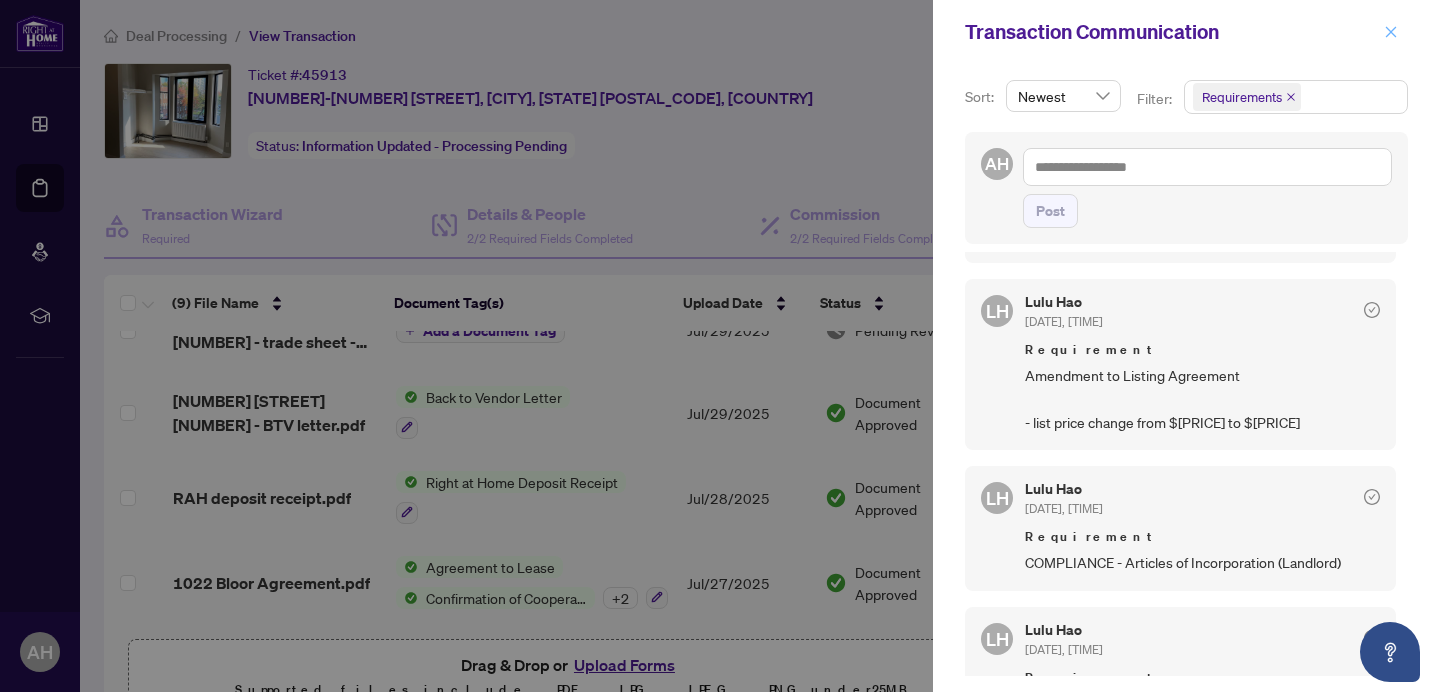 click 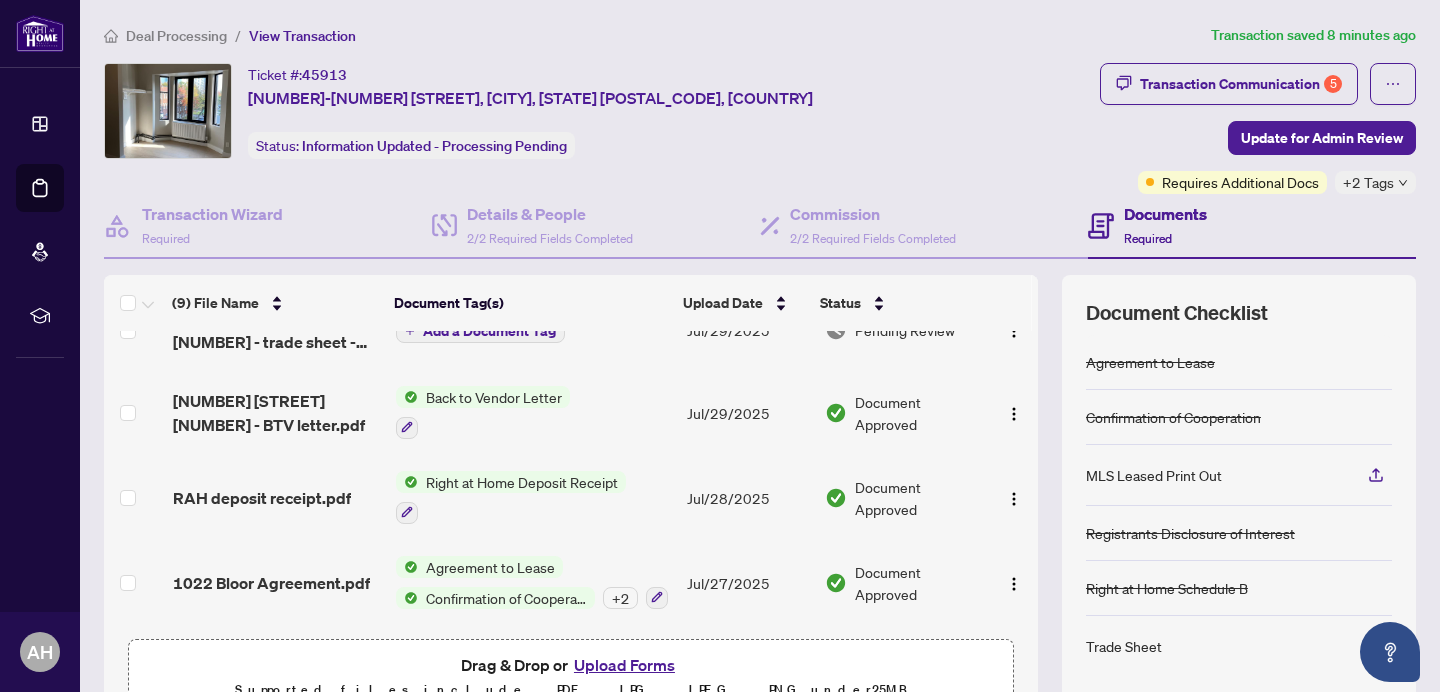 scroll, scrollTop: 425, scrollLeft: 0, axis: vertical 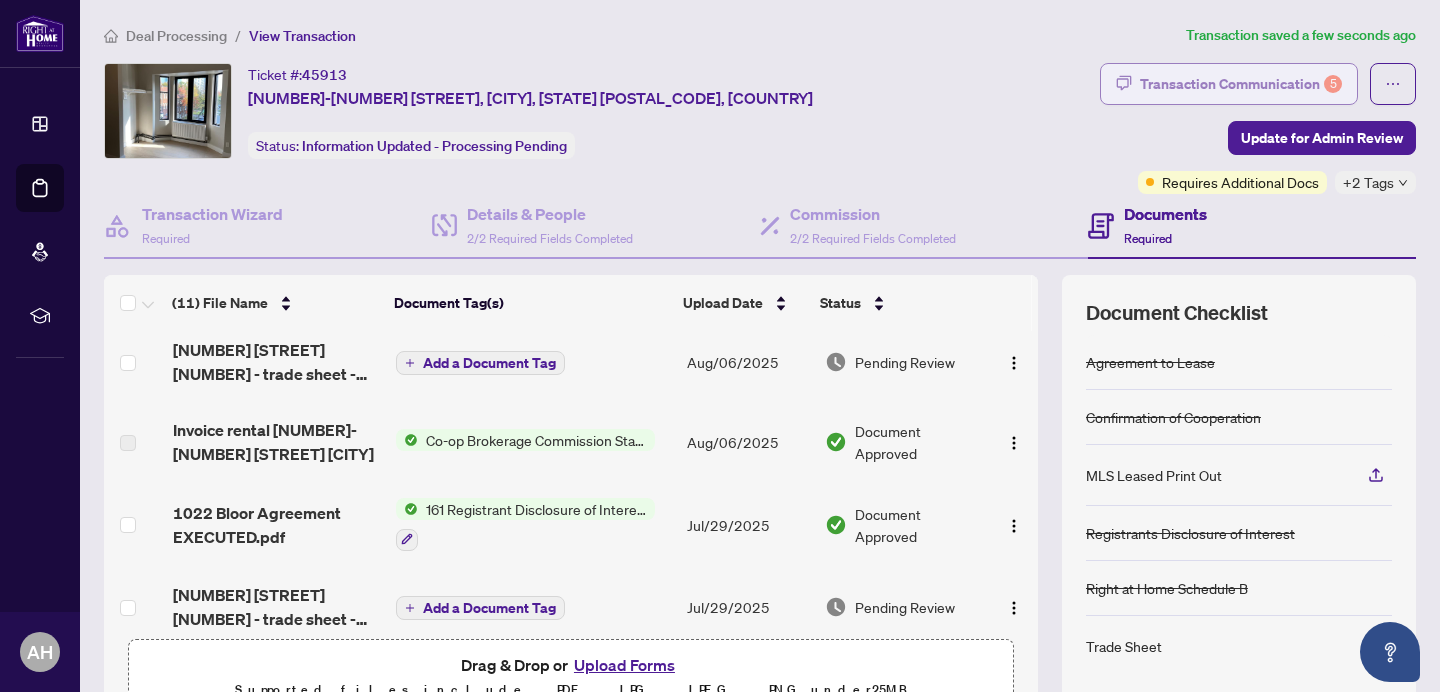 click on "Transaction Communication 5" at bounding box center [1241, 84] 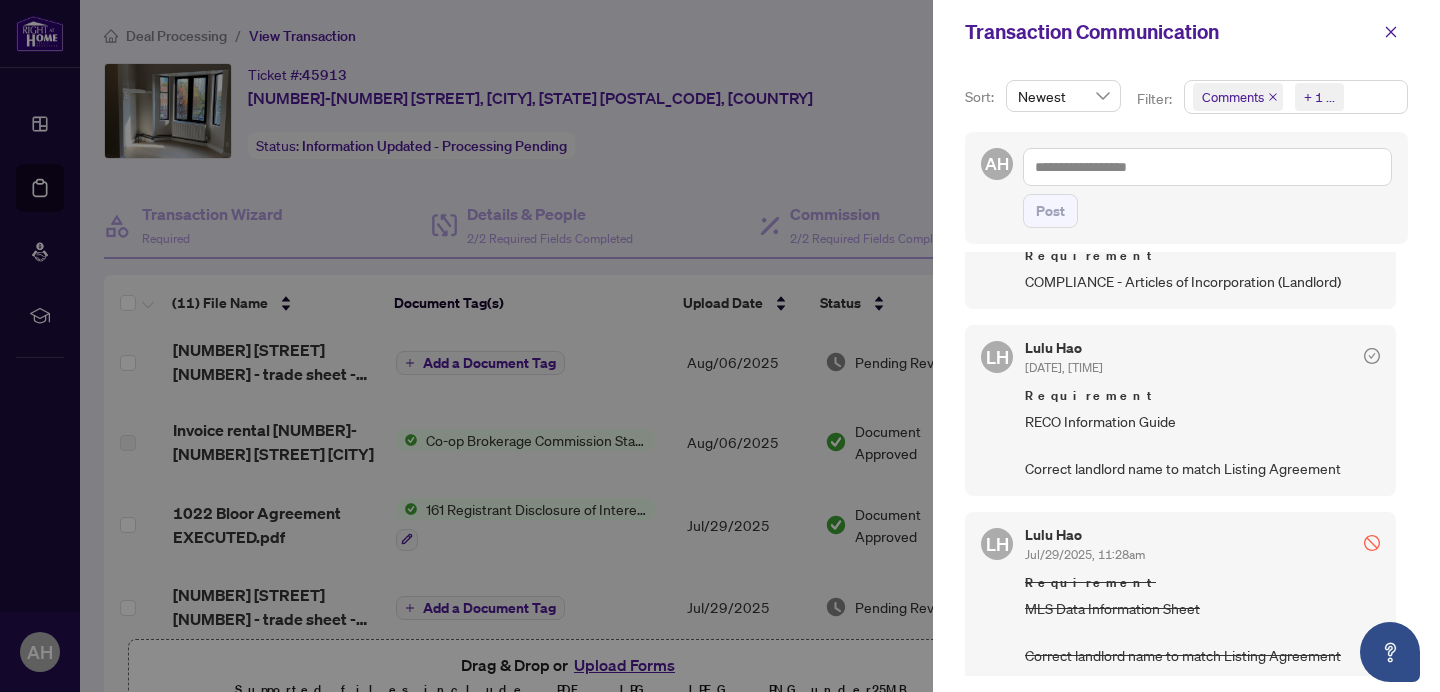 scroll, scrollTop: 1603, scrollLeft: 0, axis: vertical 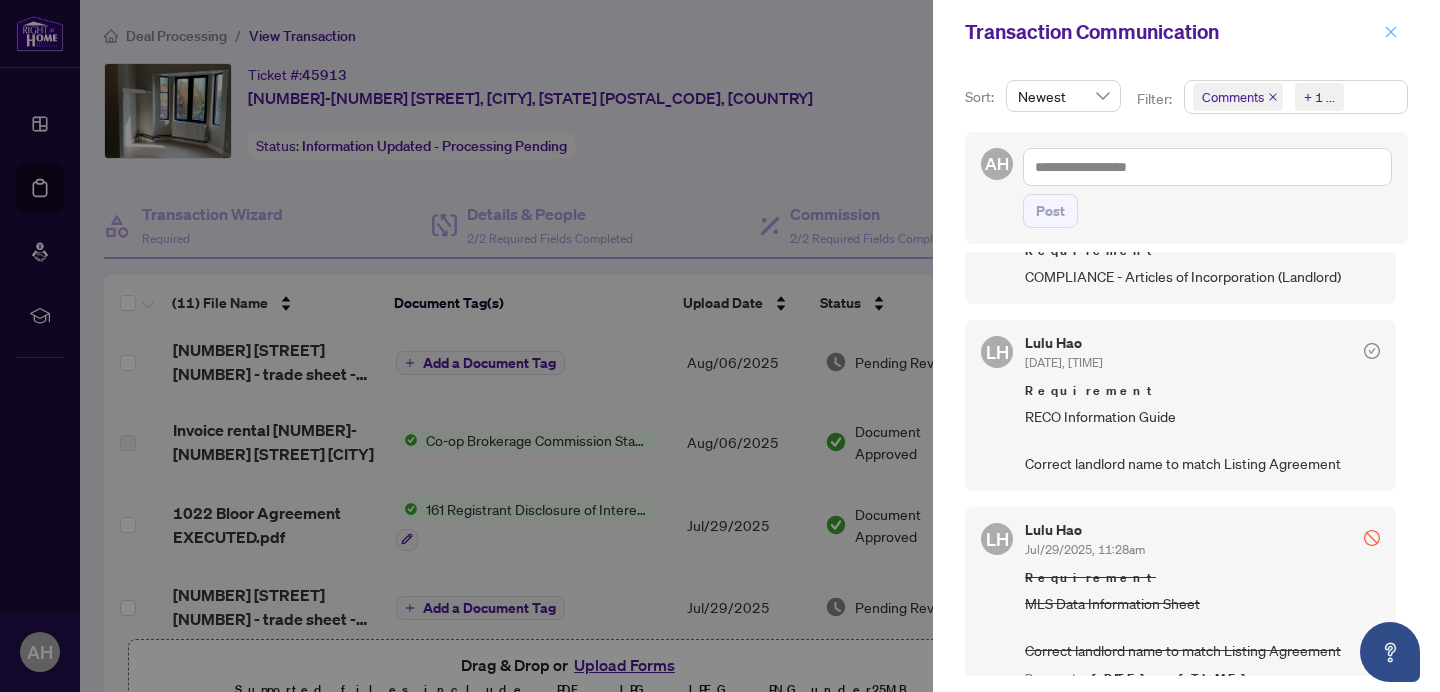 click 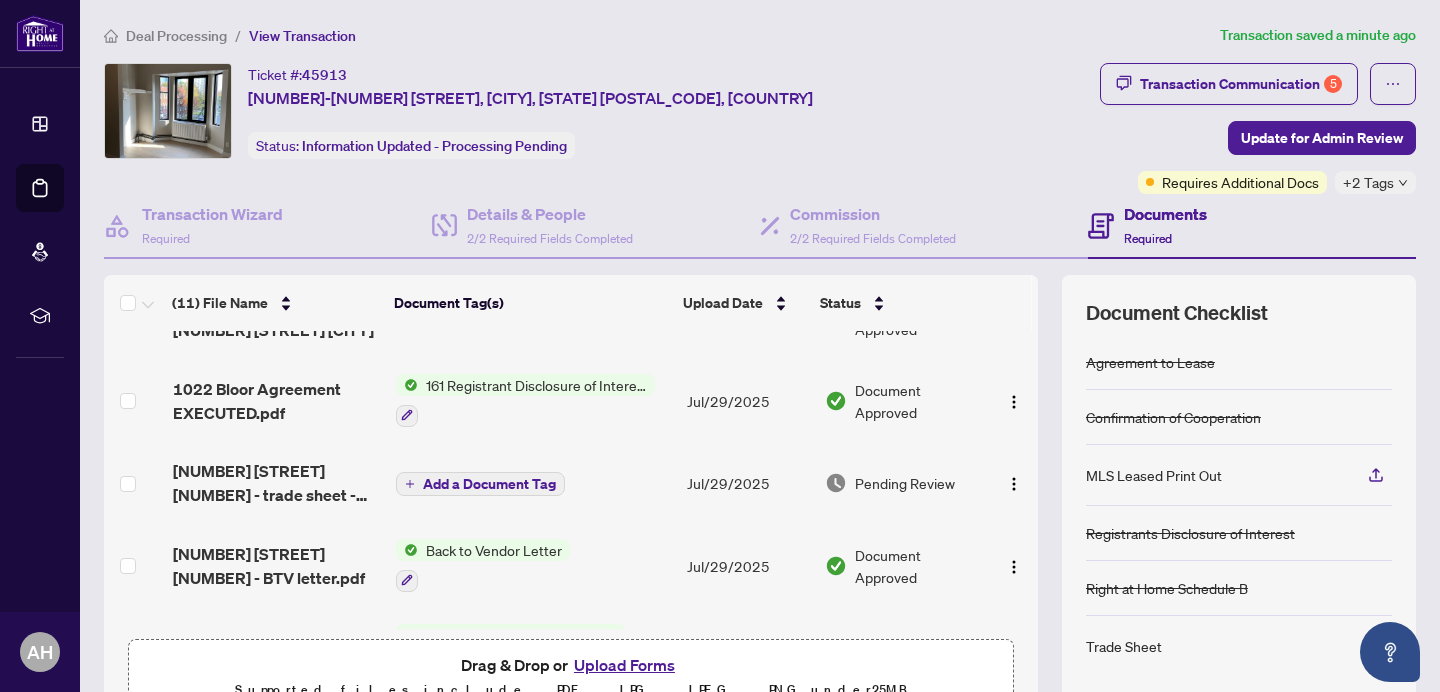 scroll, scrollTop: 347, scrollLeft: 0, axis: vertical 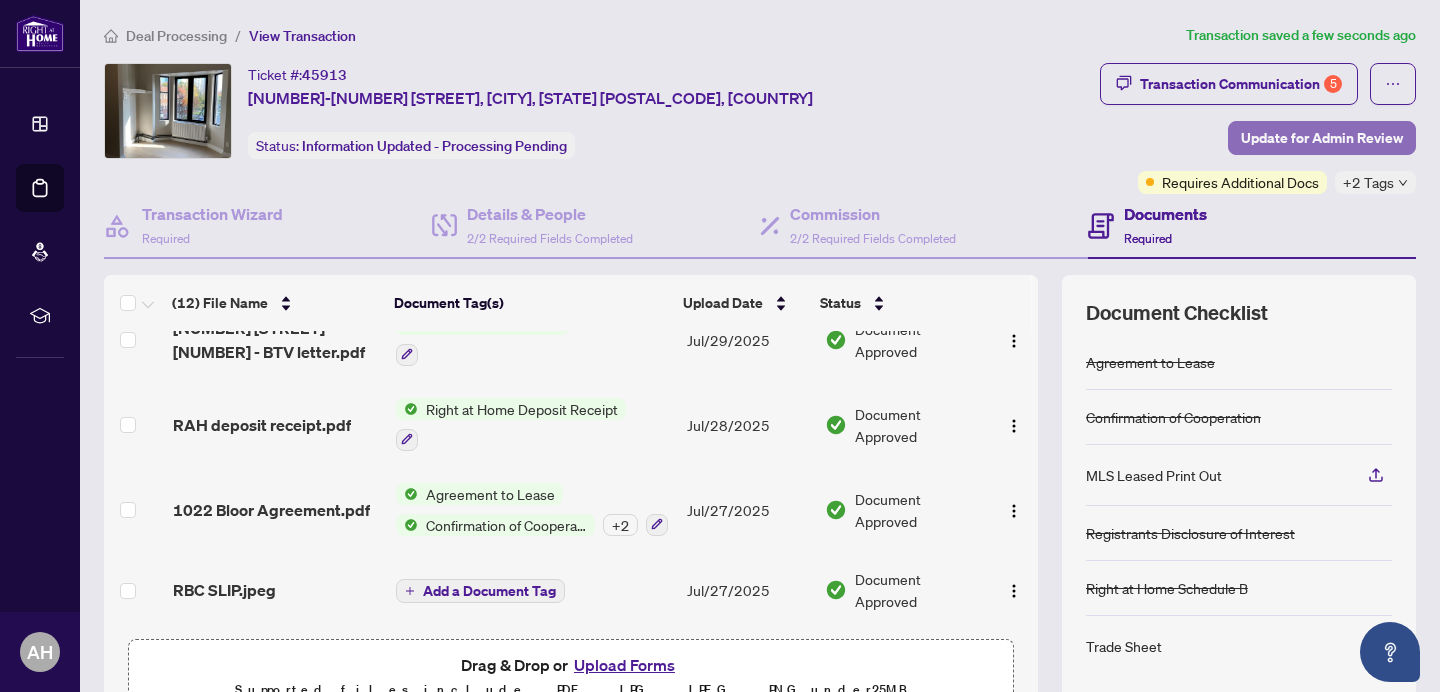 click on "Update for Admin Review" at bounding box center (1322, 138) 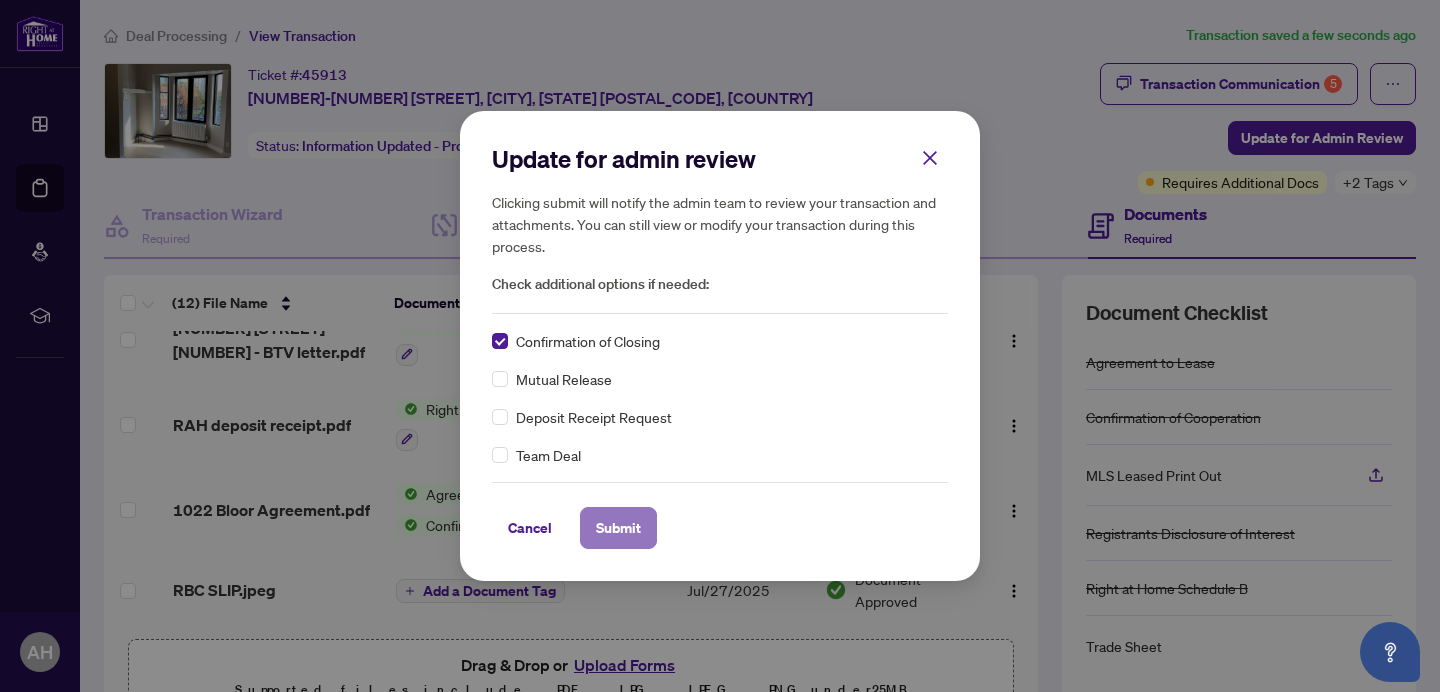 click on "Submit" at bounding box center (618, 528) 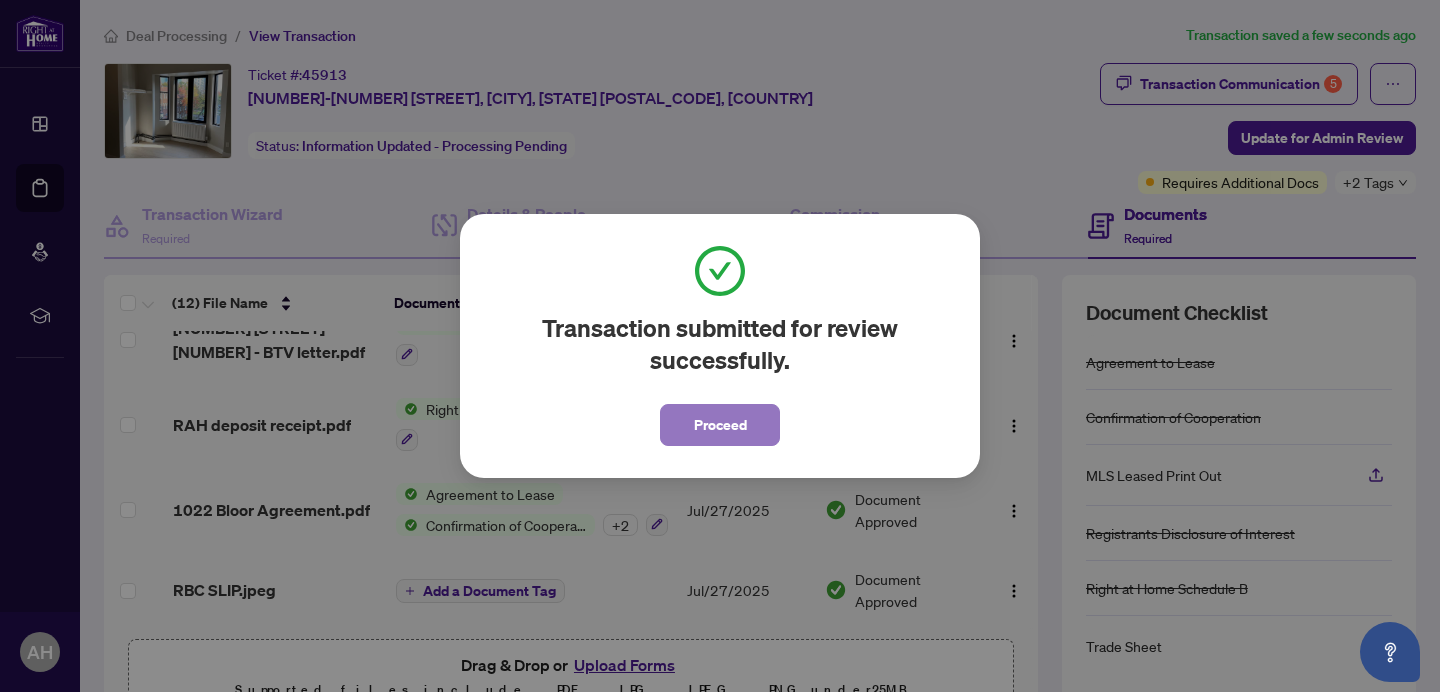 click on "Proceed" at bounding box center [720, 425] 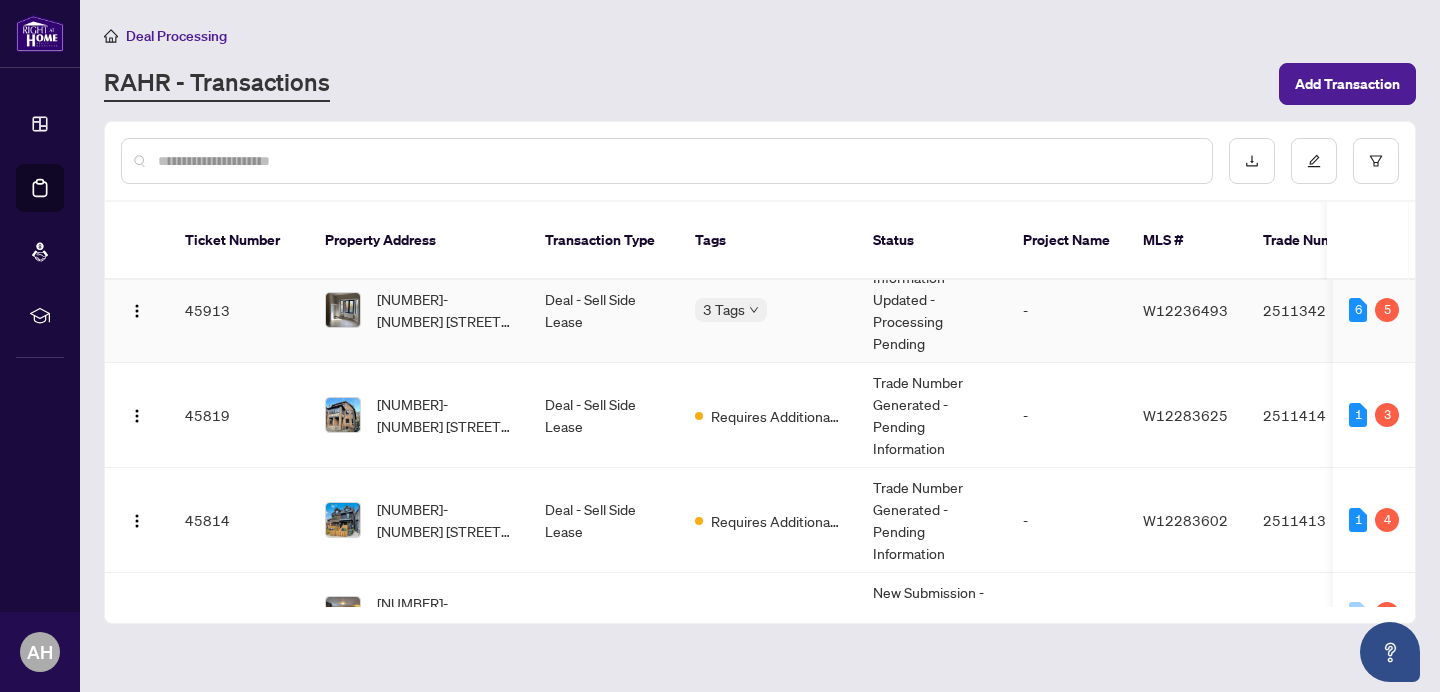 scroll, scrollTop: 380, scrollLeft: 0, axis: vertical 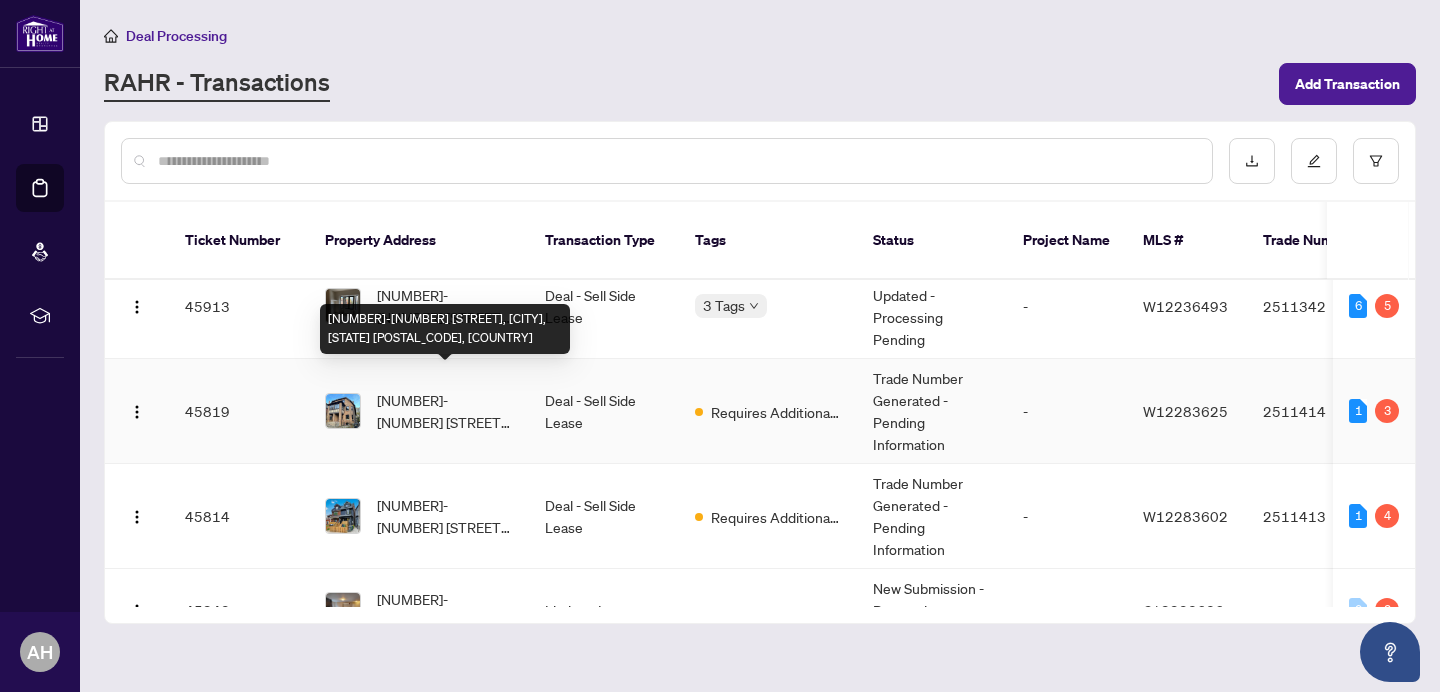 click on "[NUMBER]-[NUMBER] [STREET], [CITY], [STATE] [POSTAL_CODE], [COUNTRY]" at bounding box center [445, 411] 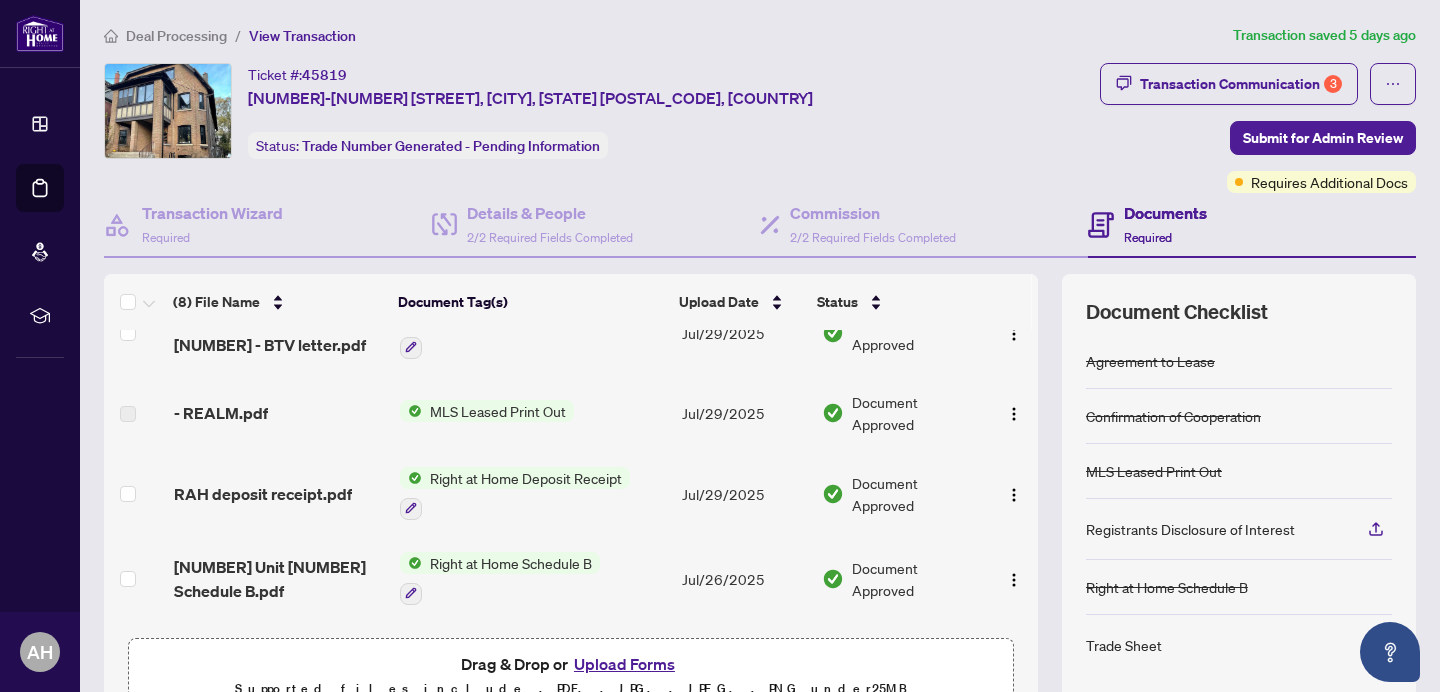 scroll, scrollTop: 208, scrollLeft: 0, axis: vertical 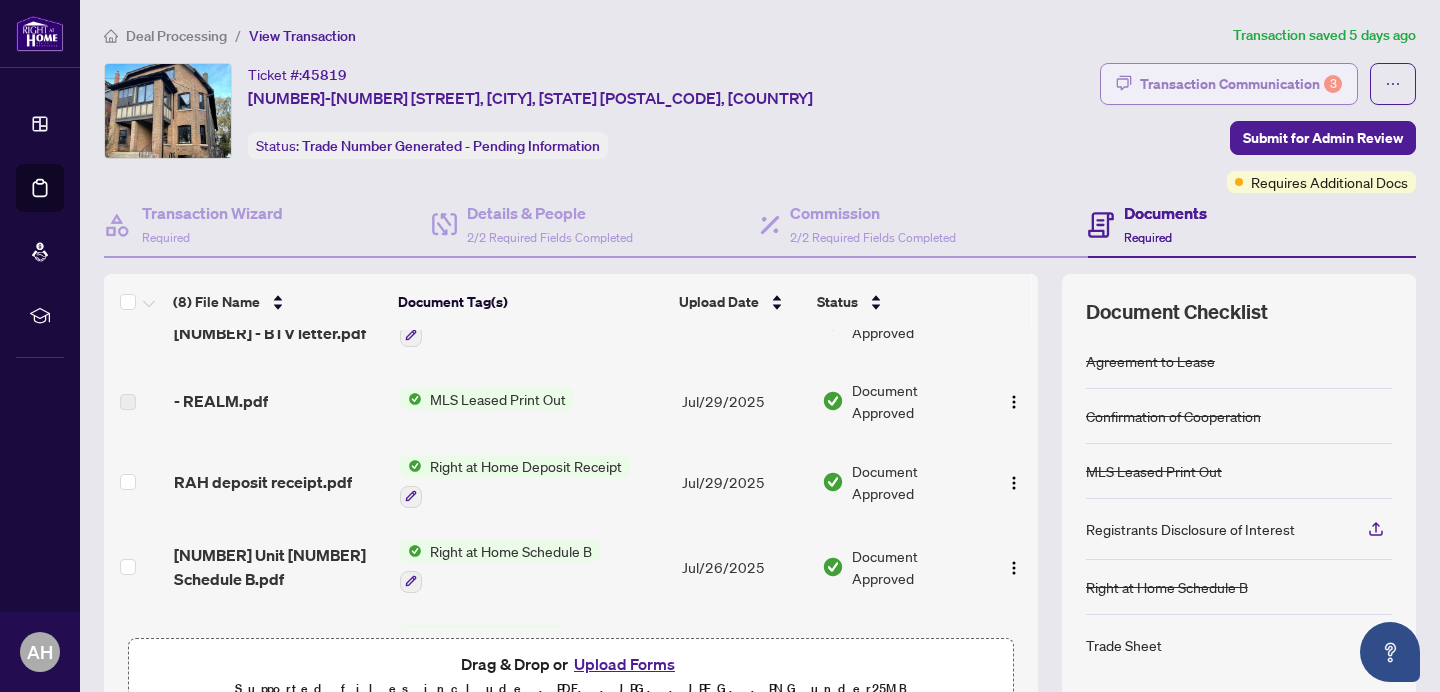 click on "Transaction Communication 3" at bounding box center (1241, 84) 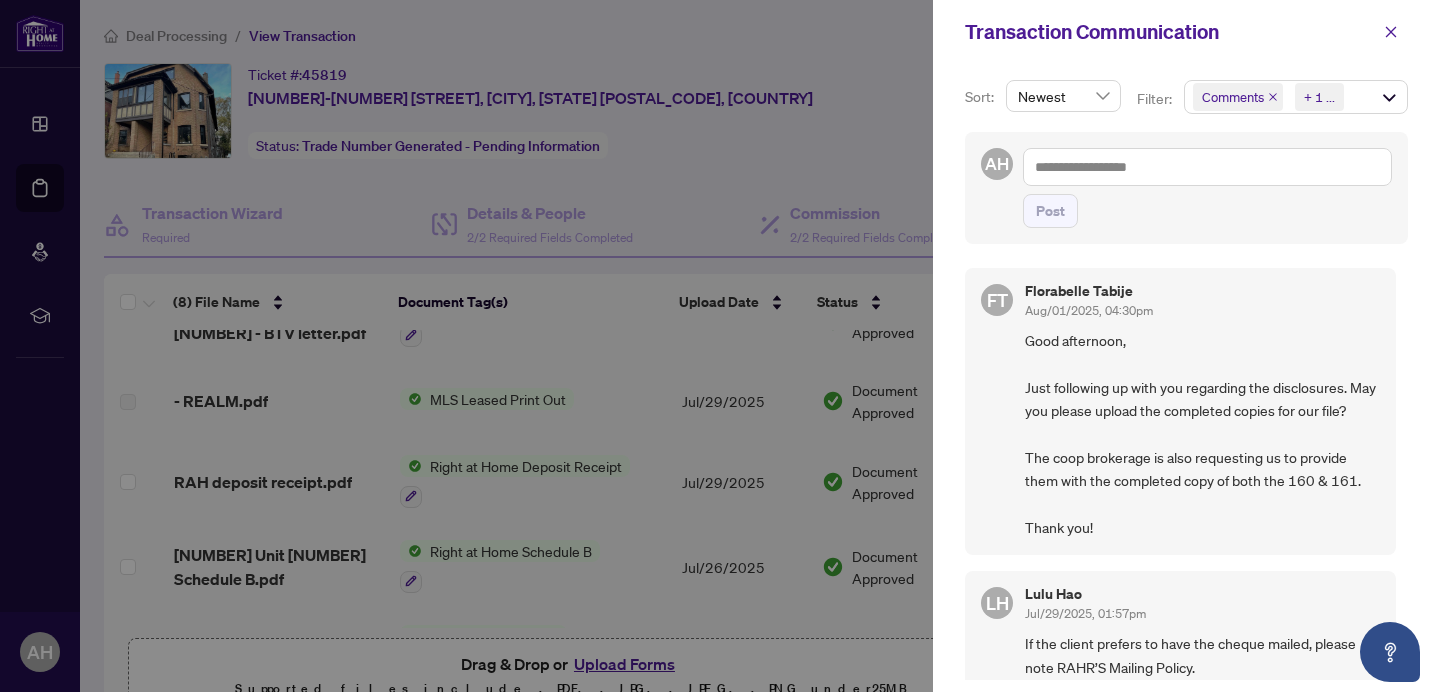 click on "Newest" at bounding box center (1063, 96) 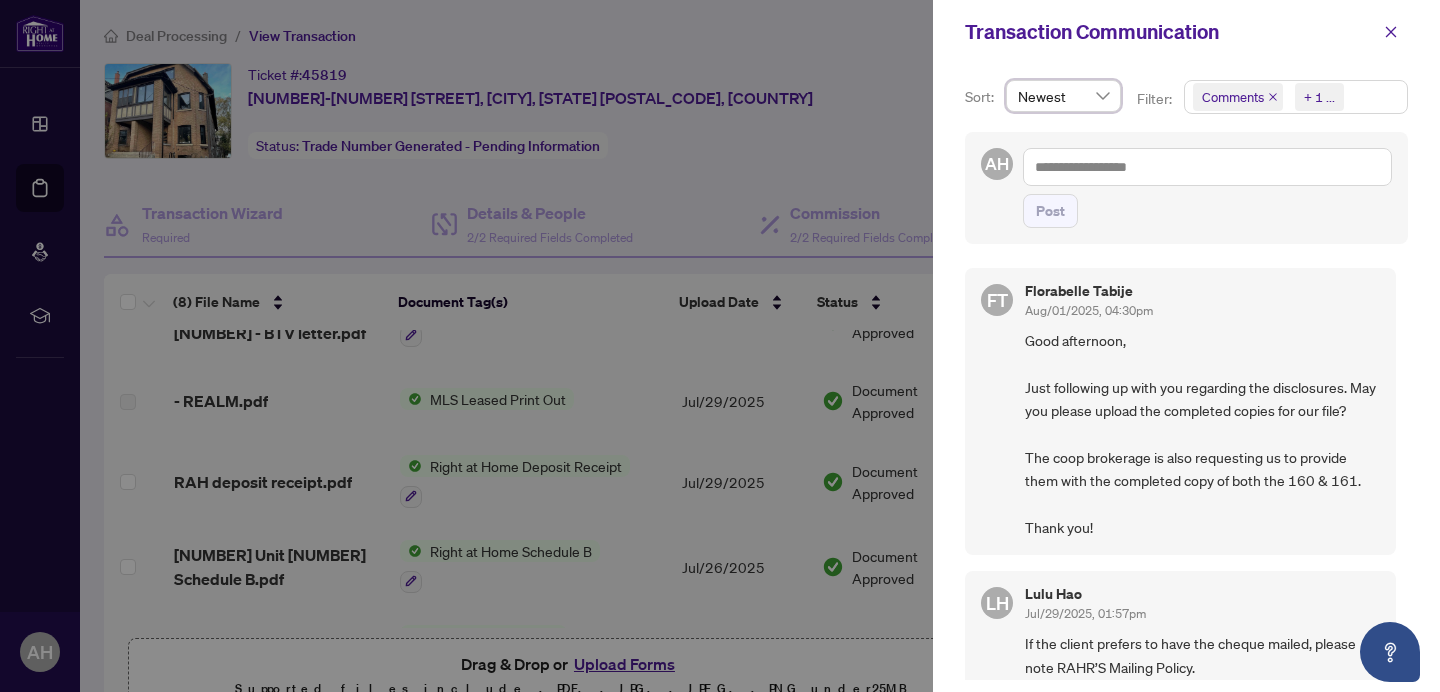 click on "Comments" at bounding box center [1238, 97] 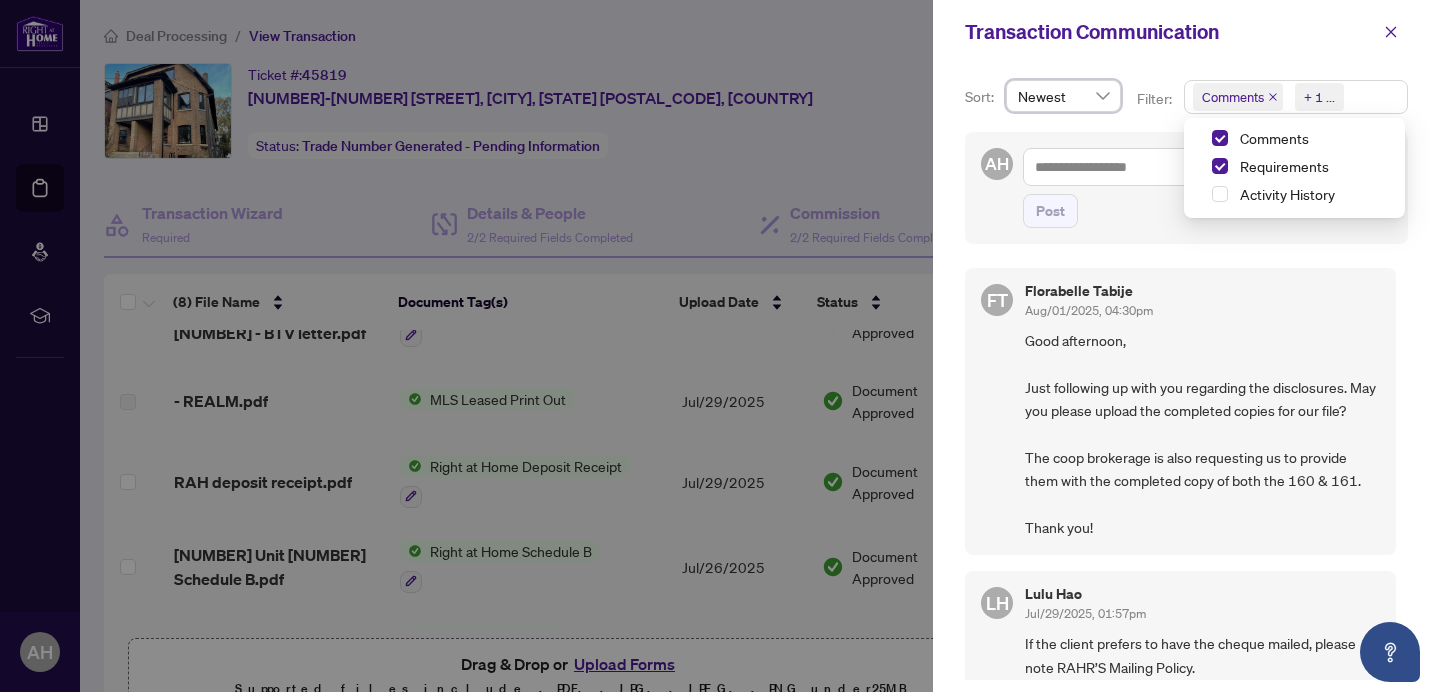 click 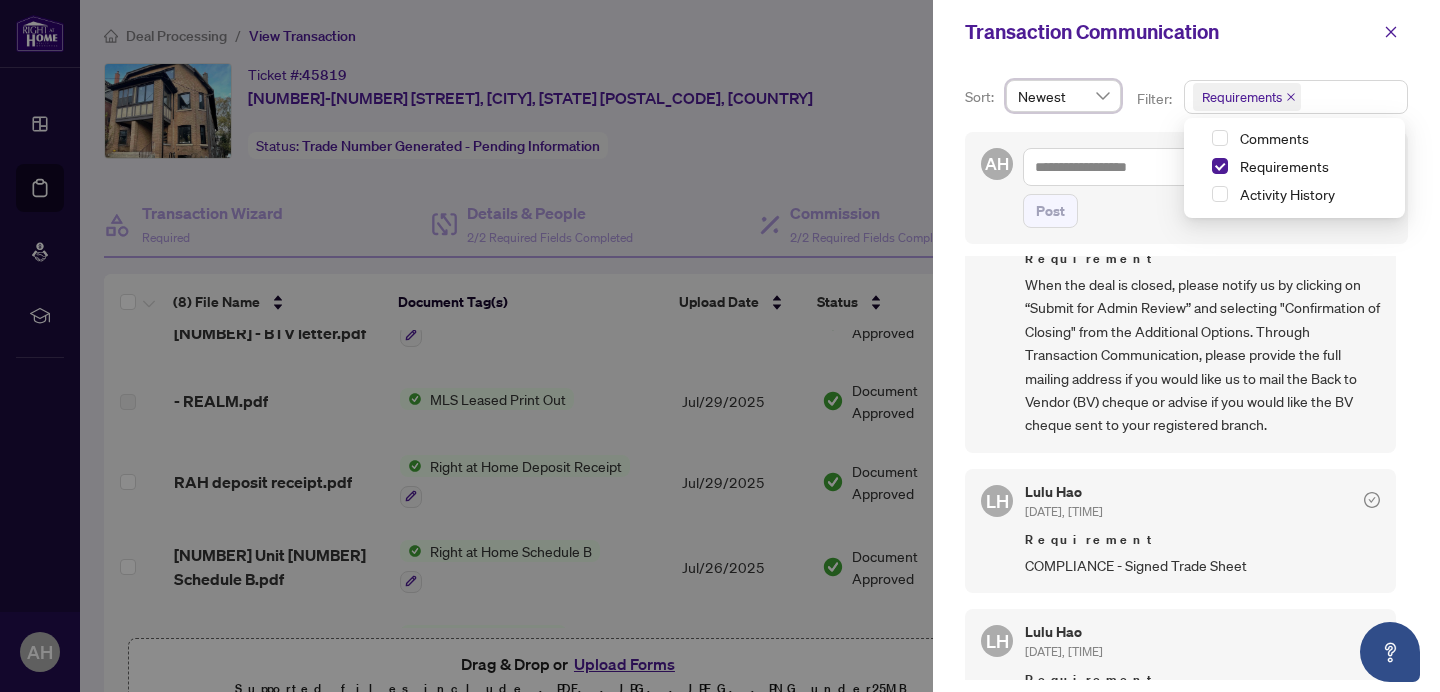 scroll, scrollTop: 130, scrollLeft: 0, axis: vertical 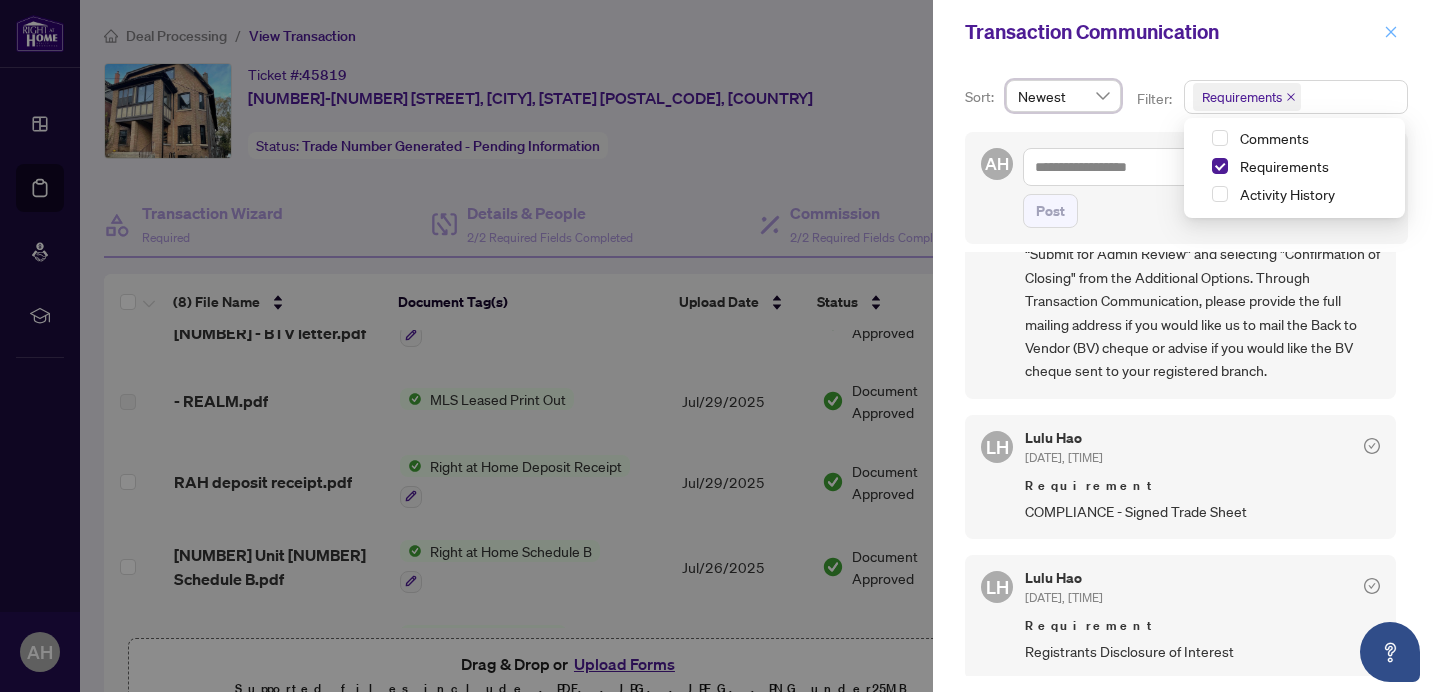 click 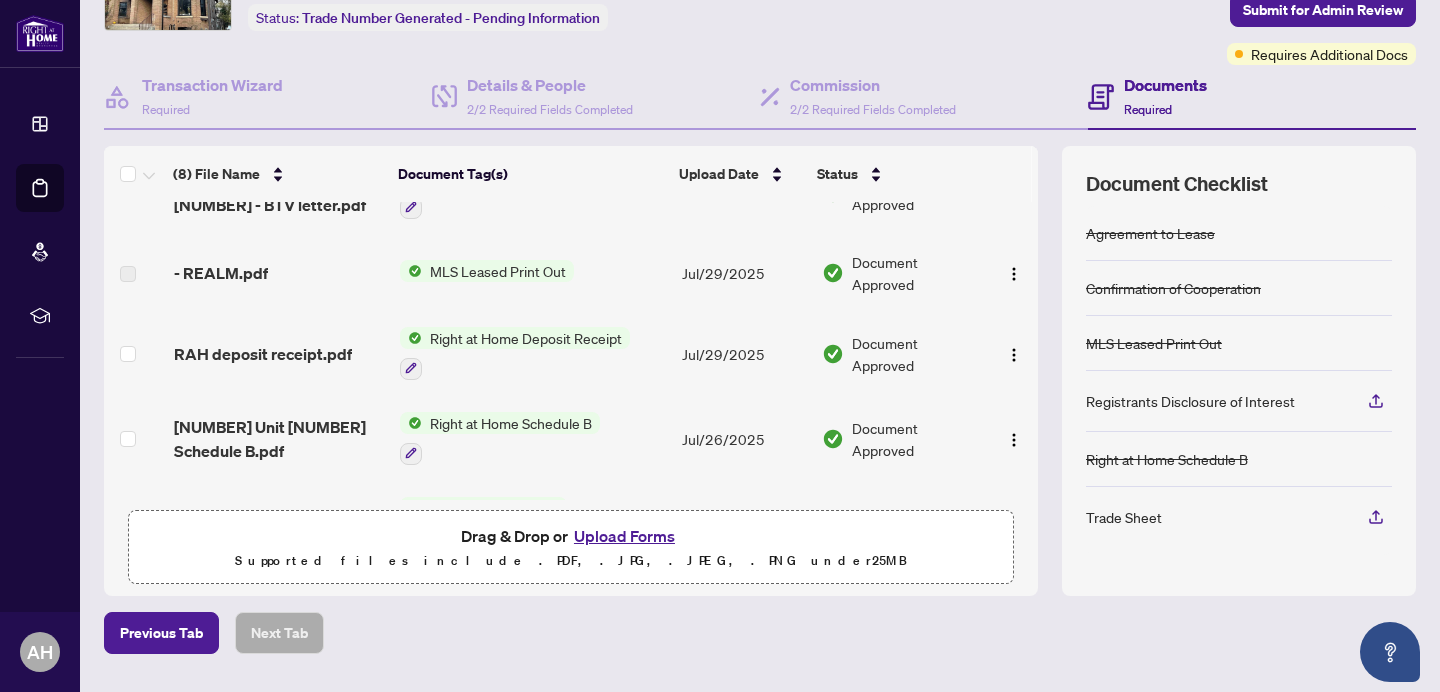 scroll, scrollTop: 131, scrollLeft: 0, axis: vertical 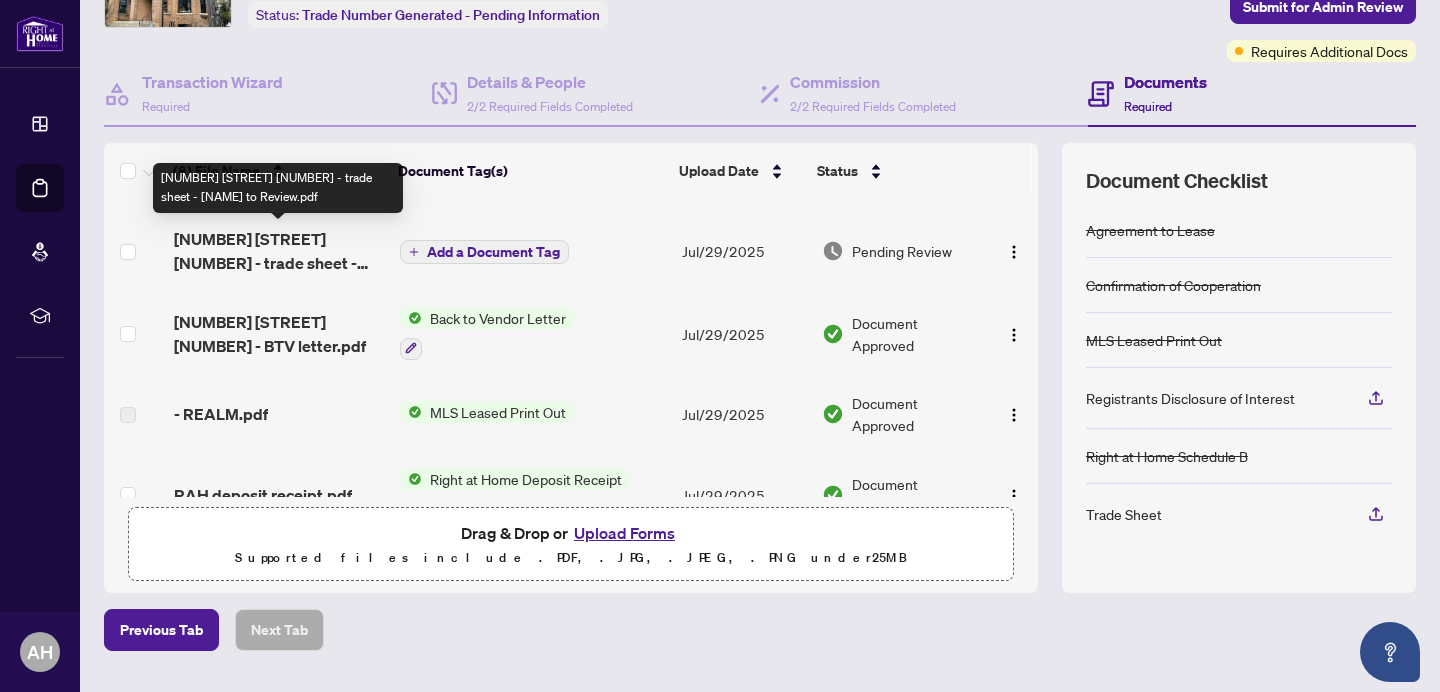 click on "[NUMBER] [STREET] [NUMBER] - trade sheet - [NAME] to Review.pdf" at bounding box center (279, 251) 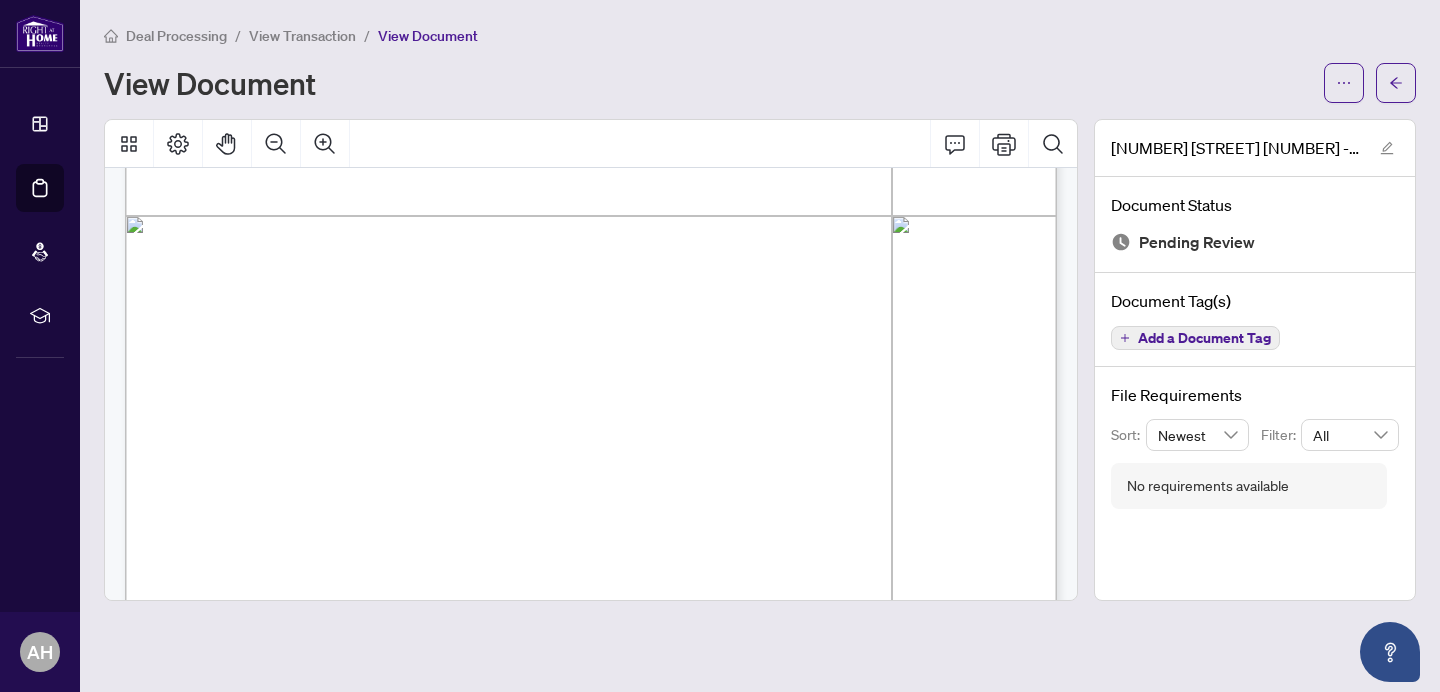 scroll, scrollTop: 729, scrollLeft: 0, axis: vertical 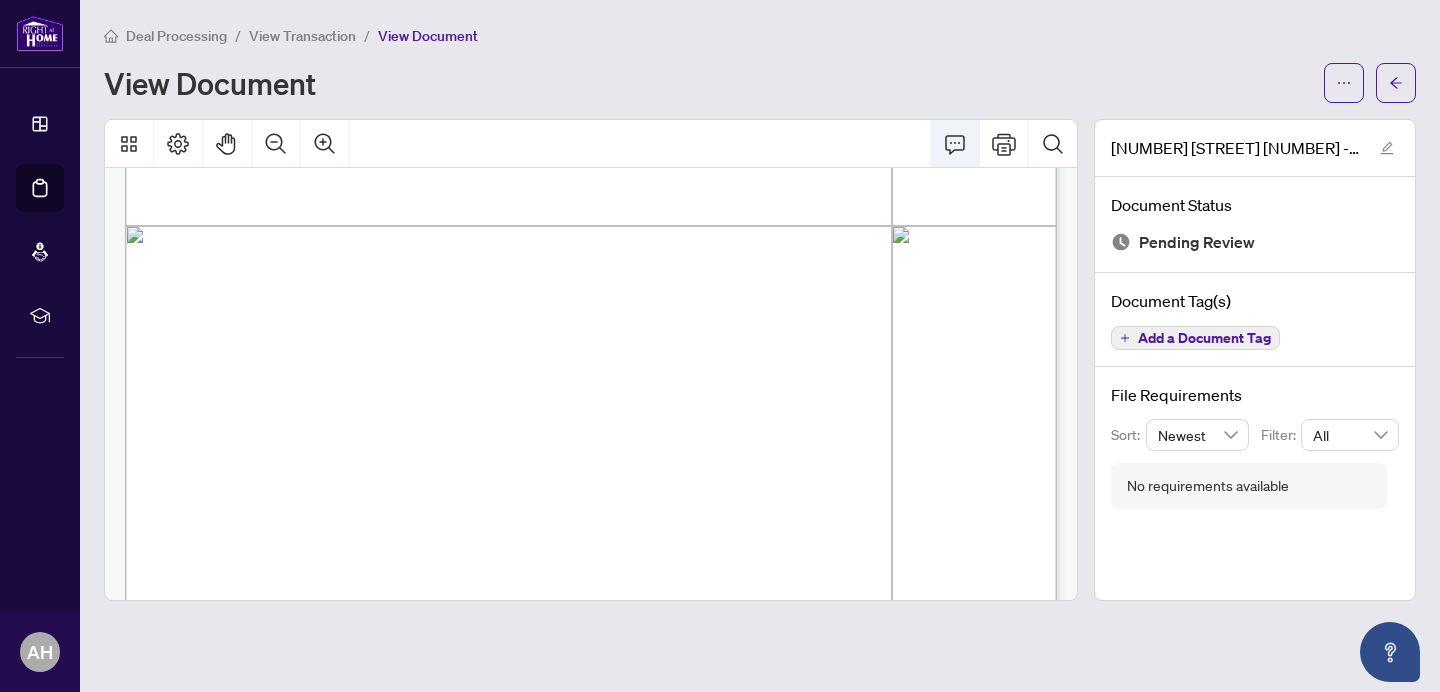 click 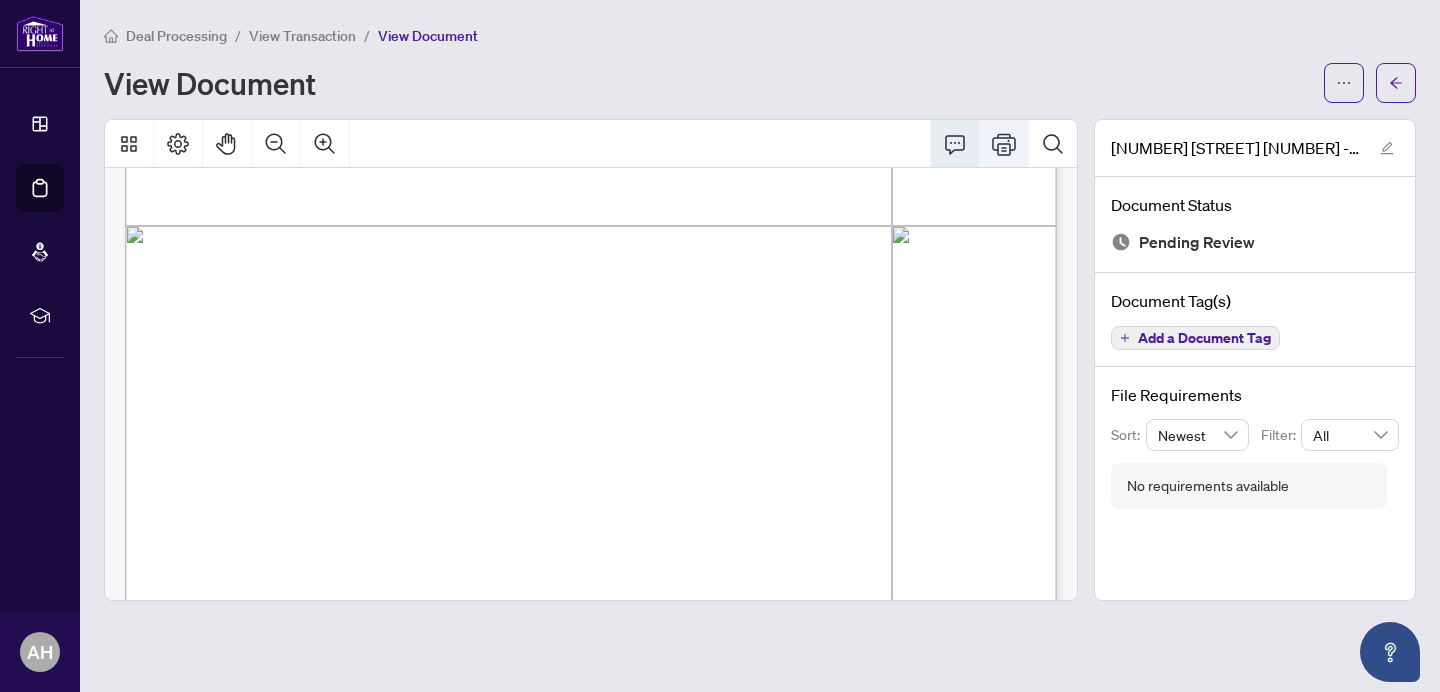 click 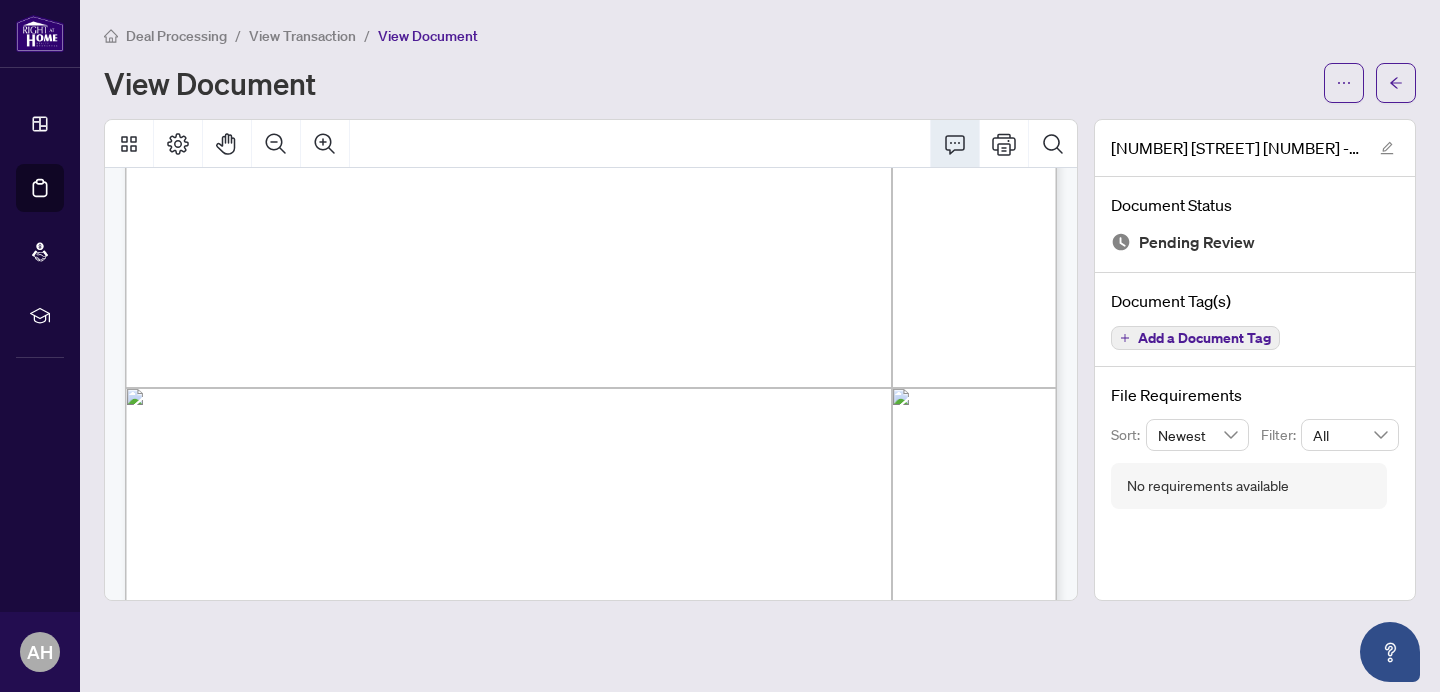 scroll, scrollTop: 574, scrollLeft: 0, axis: vertical 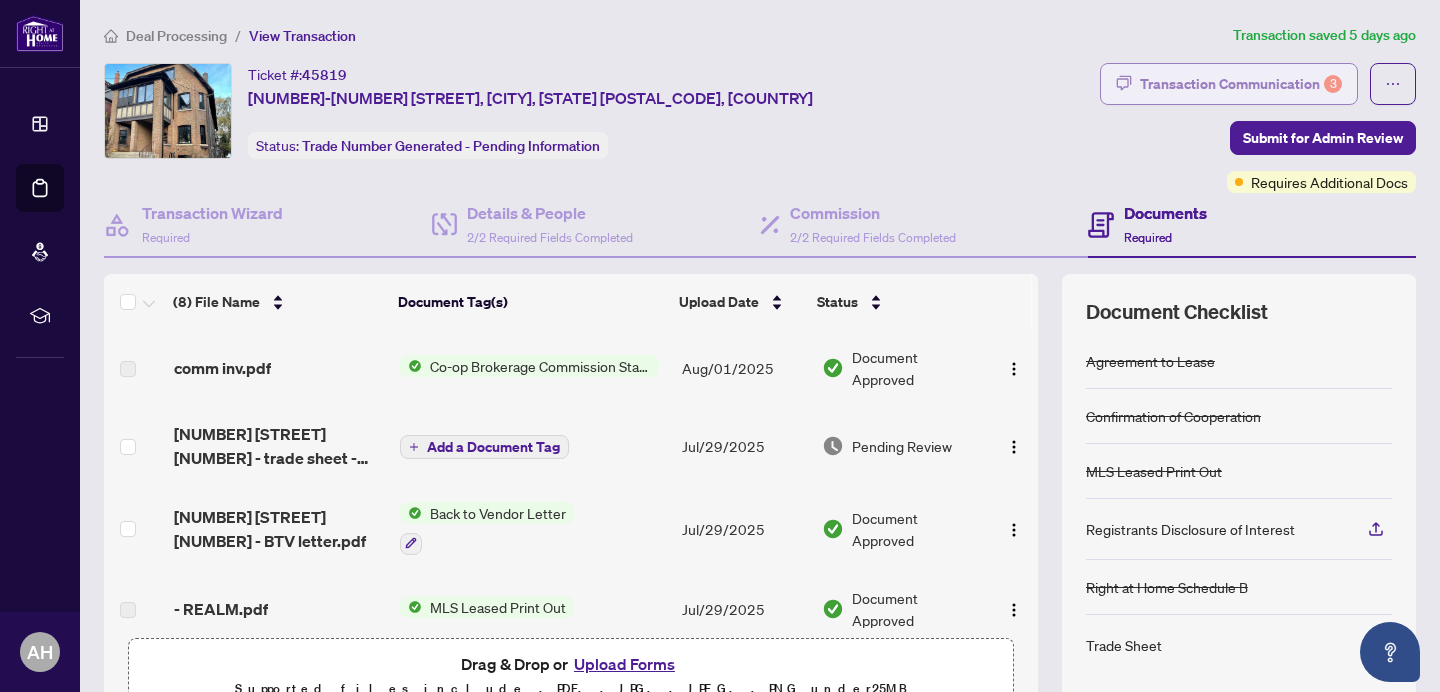 click on "Transaction Communication 3" at bounding box center (1241, 84) 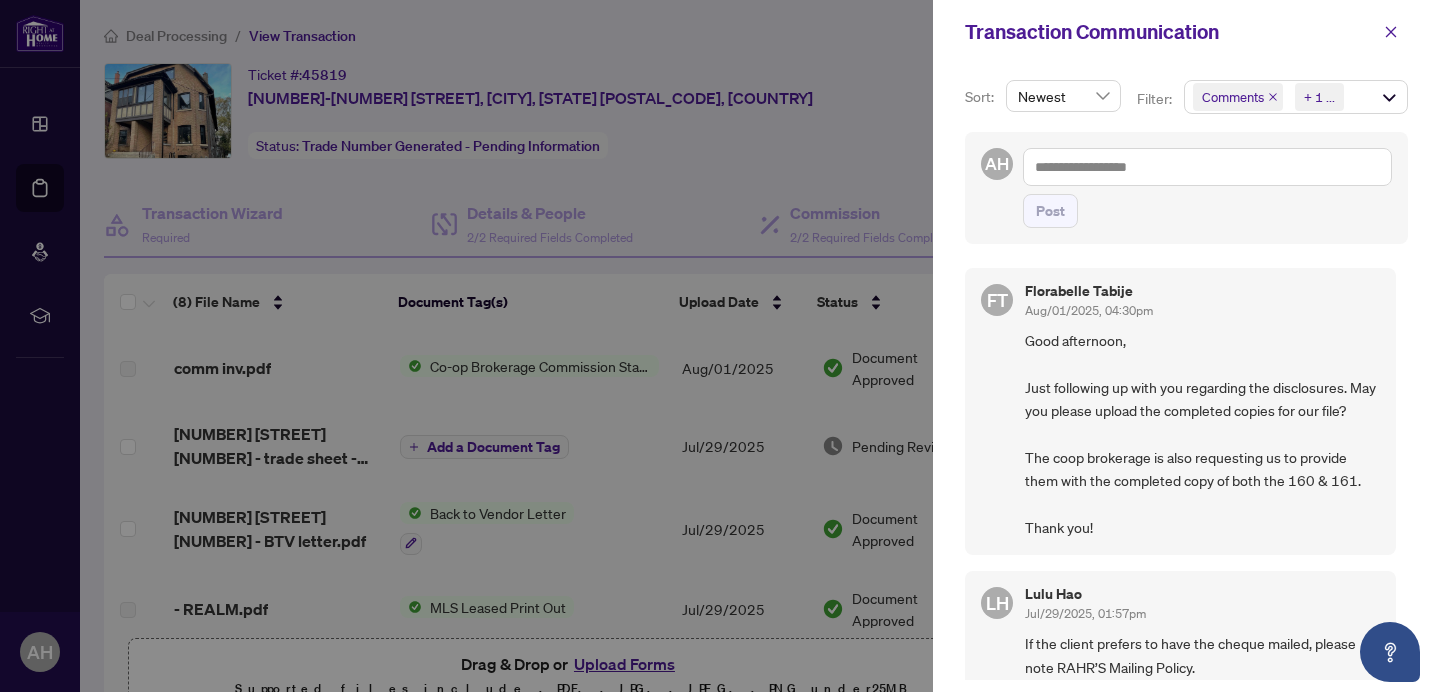 click at bounding box center (720, 346) 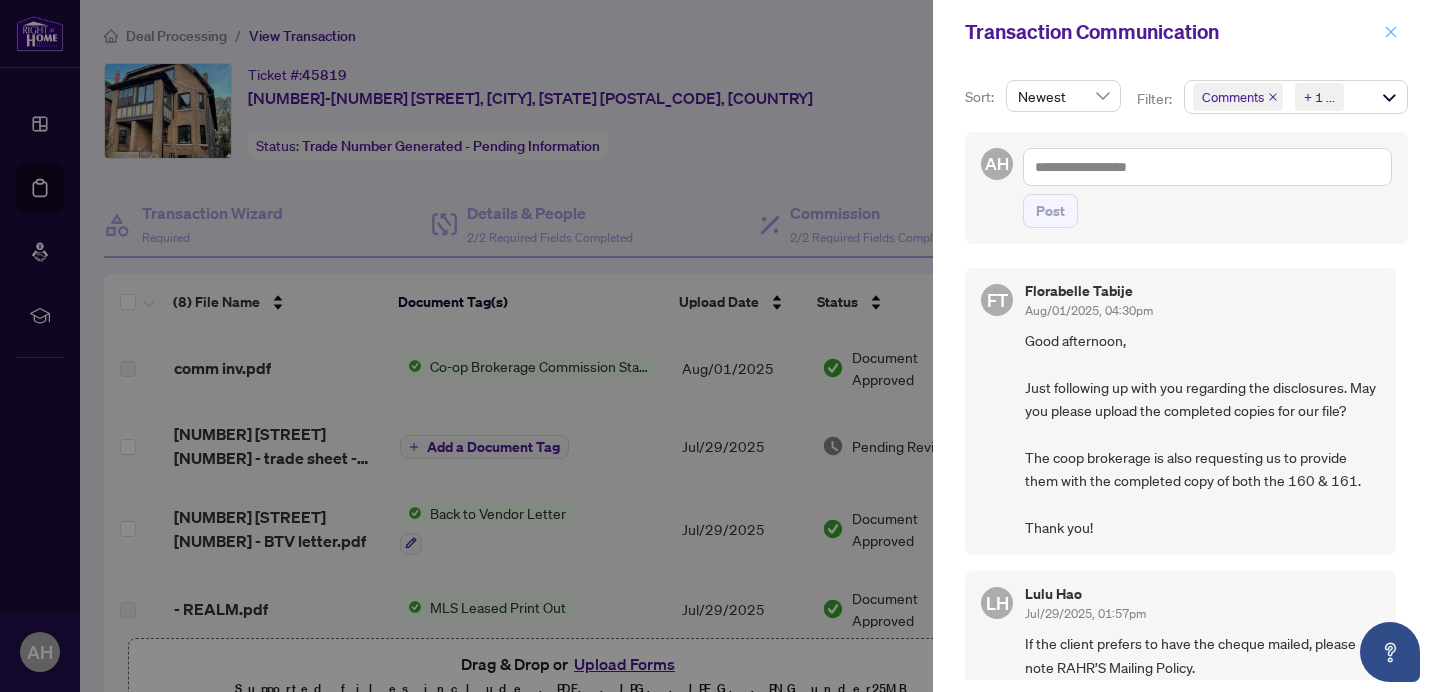 click 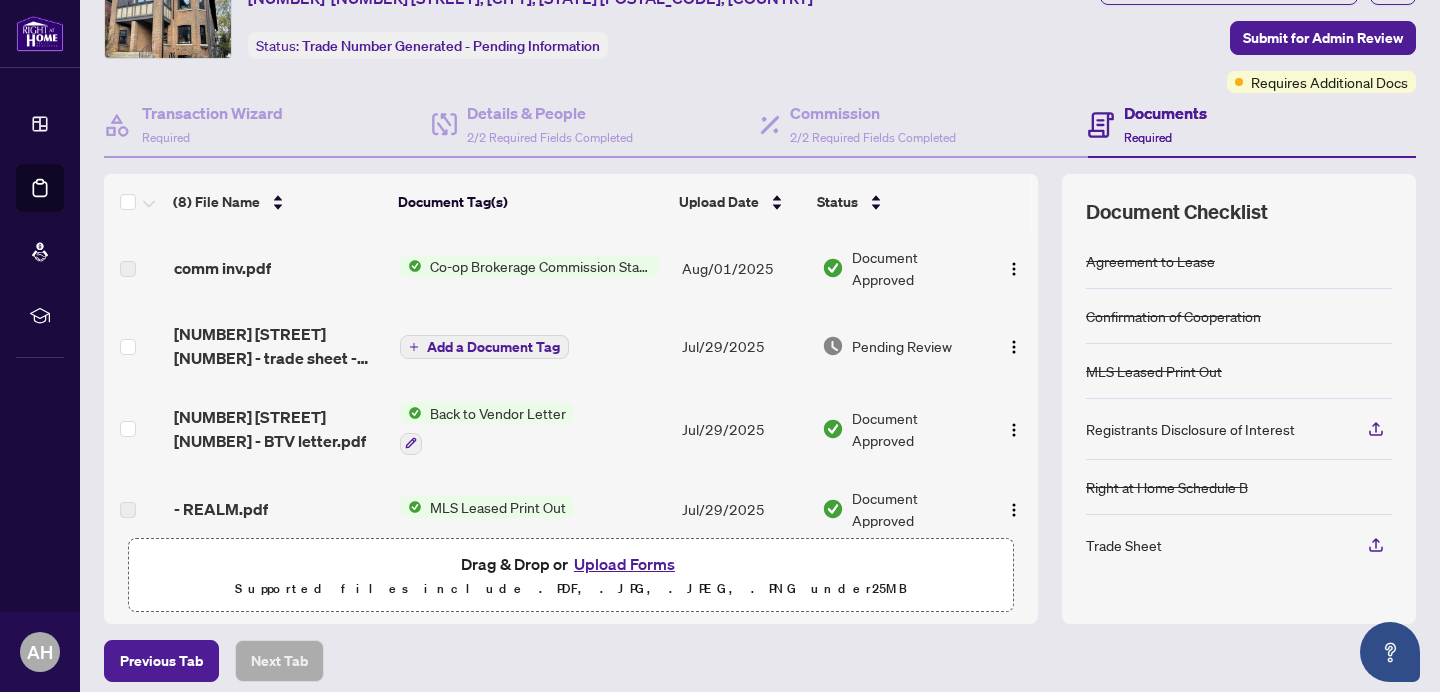 scroll, scrollTop: 140, scrollLeft: 0, axis: vertical 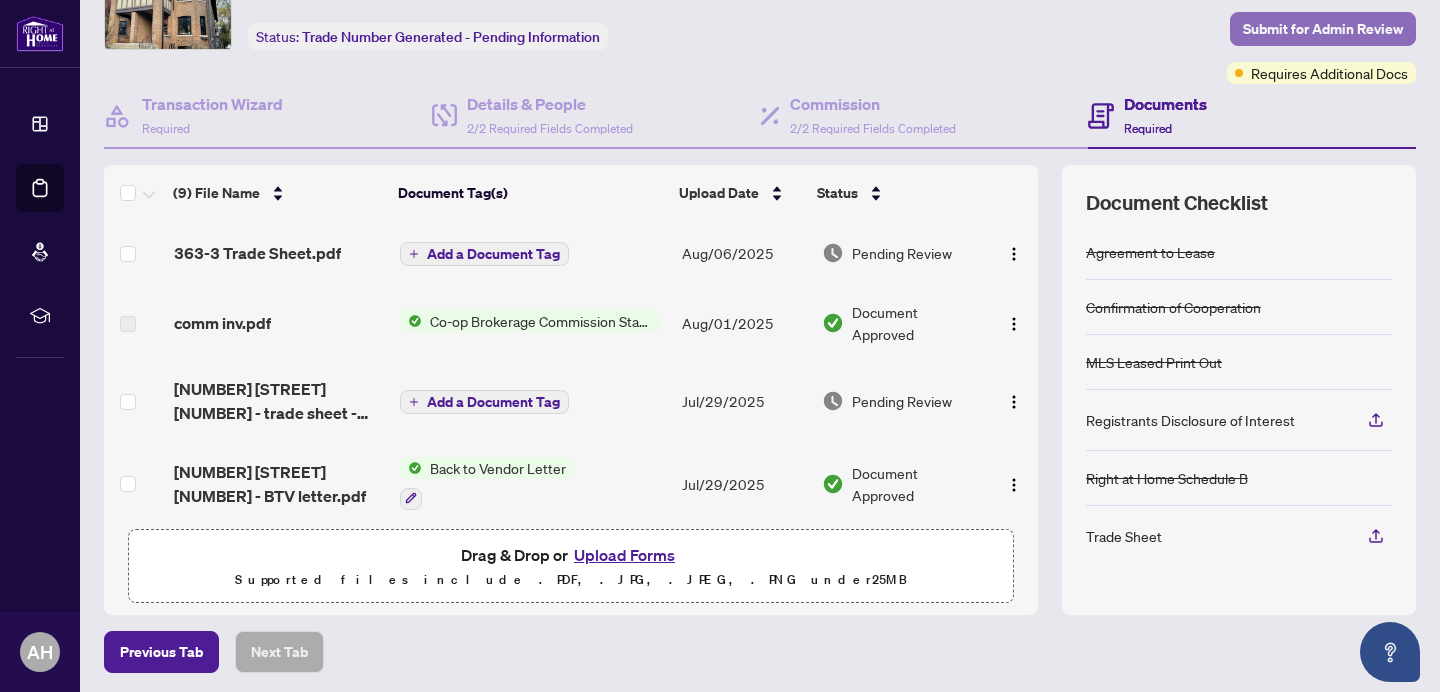 click on "Submit for Admin Review" at bounding box center (1323, 29) 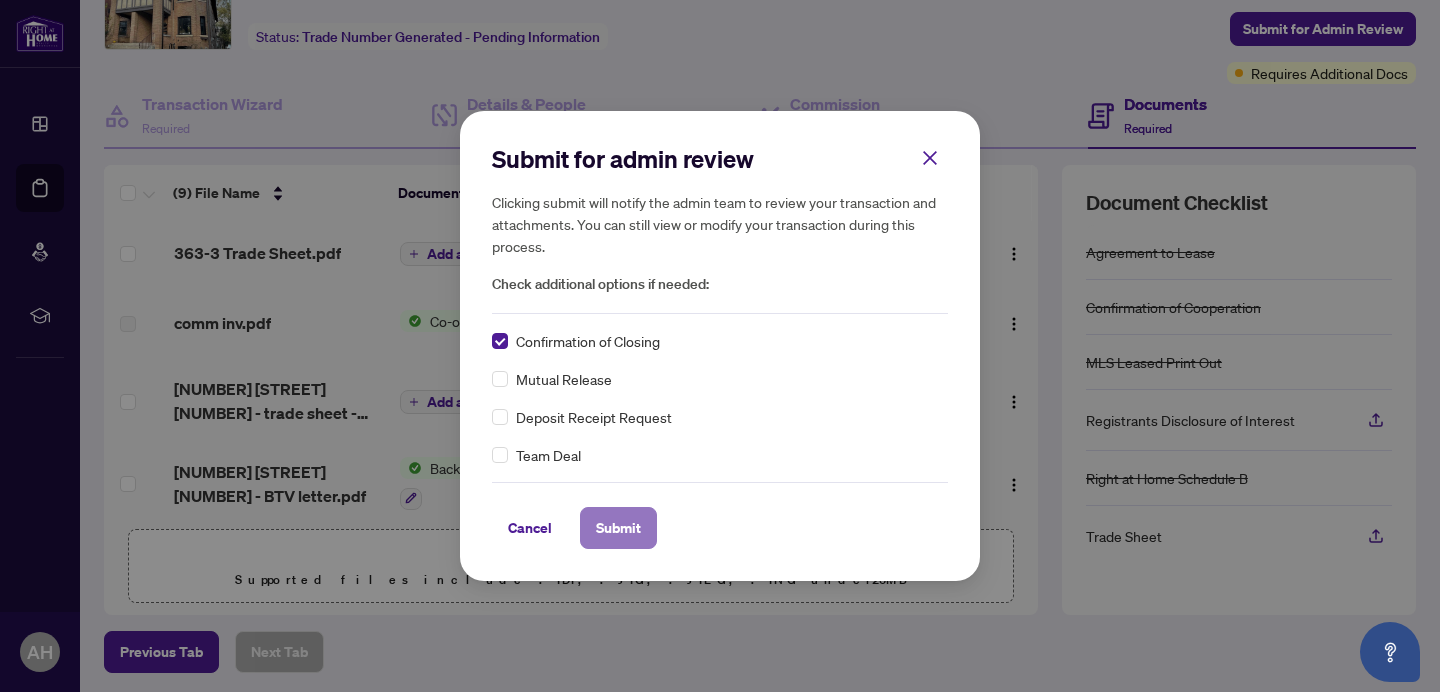 click on "Submit" at bounding box center (618, 528) 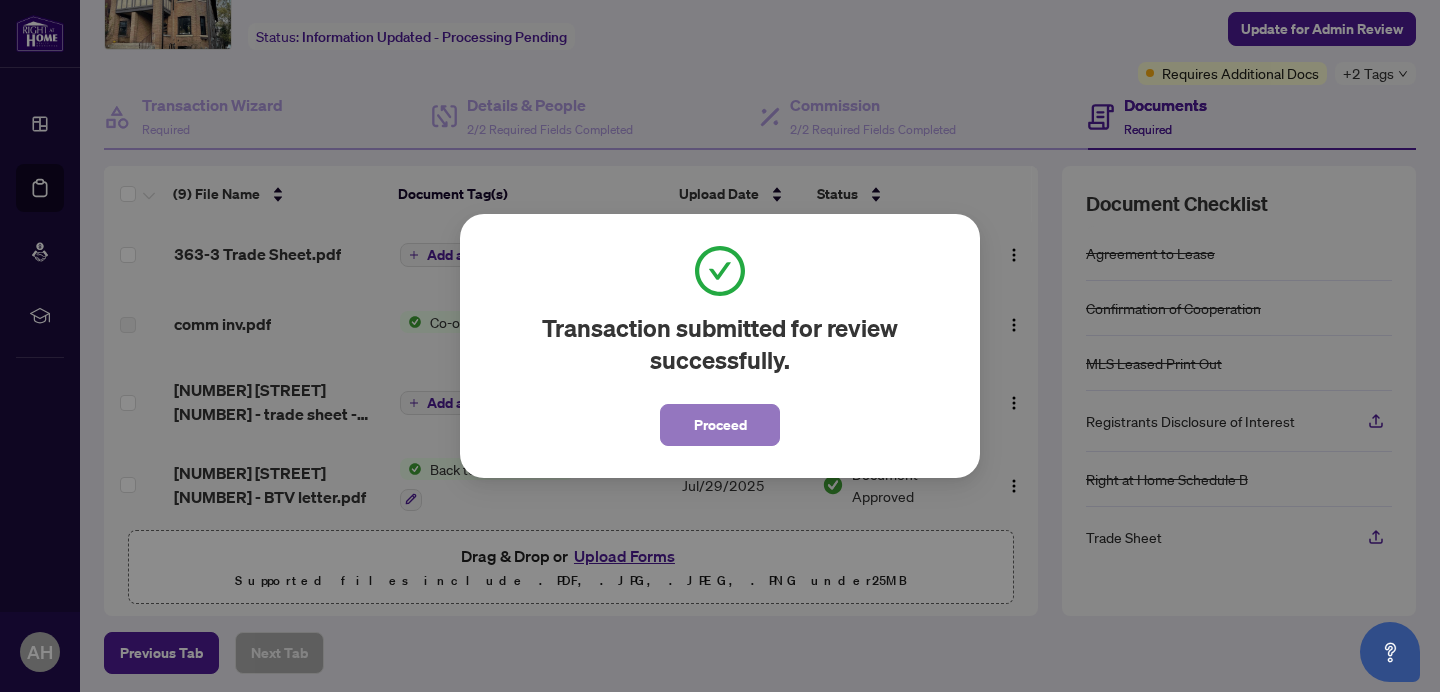 click on "Proceed" at bounding box center (720, 425) 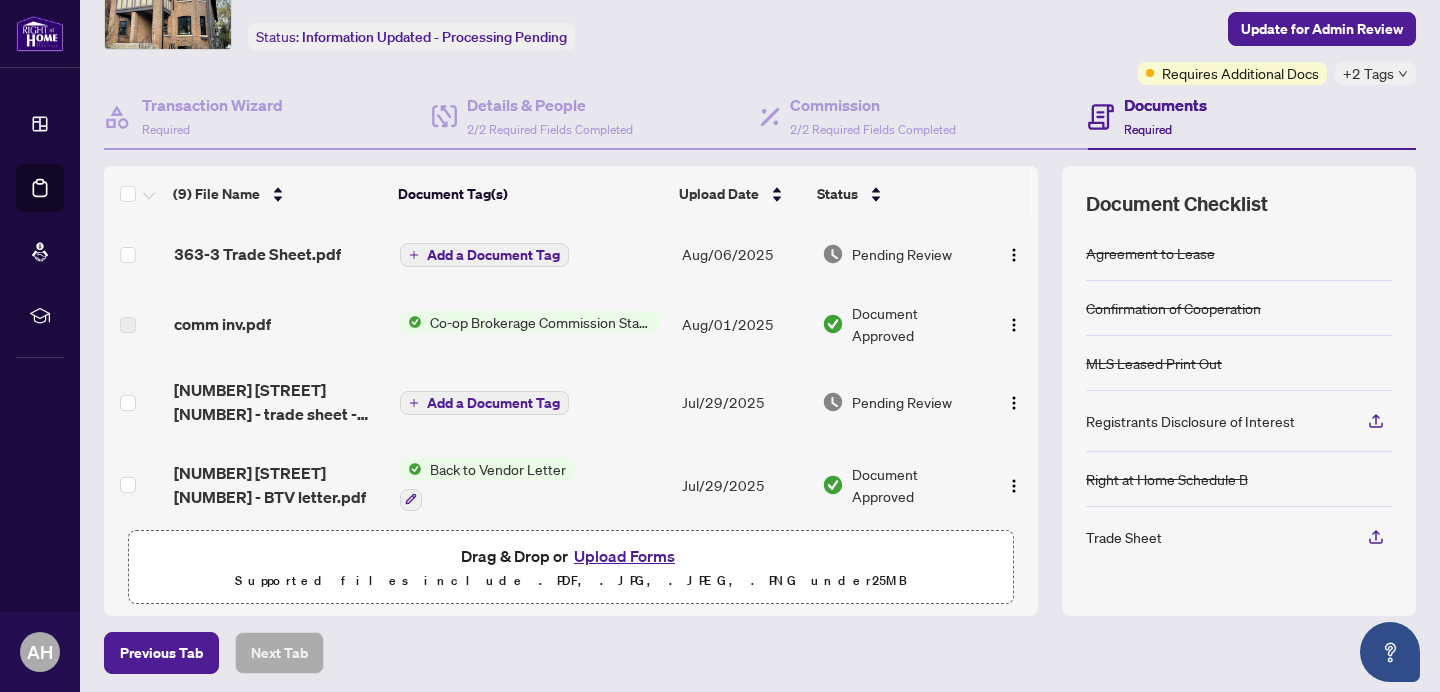 scroll, scrollTop: 0, scrollLeft: 0, axis: both 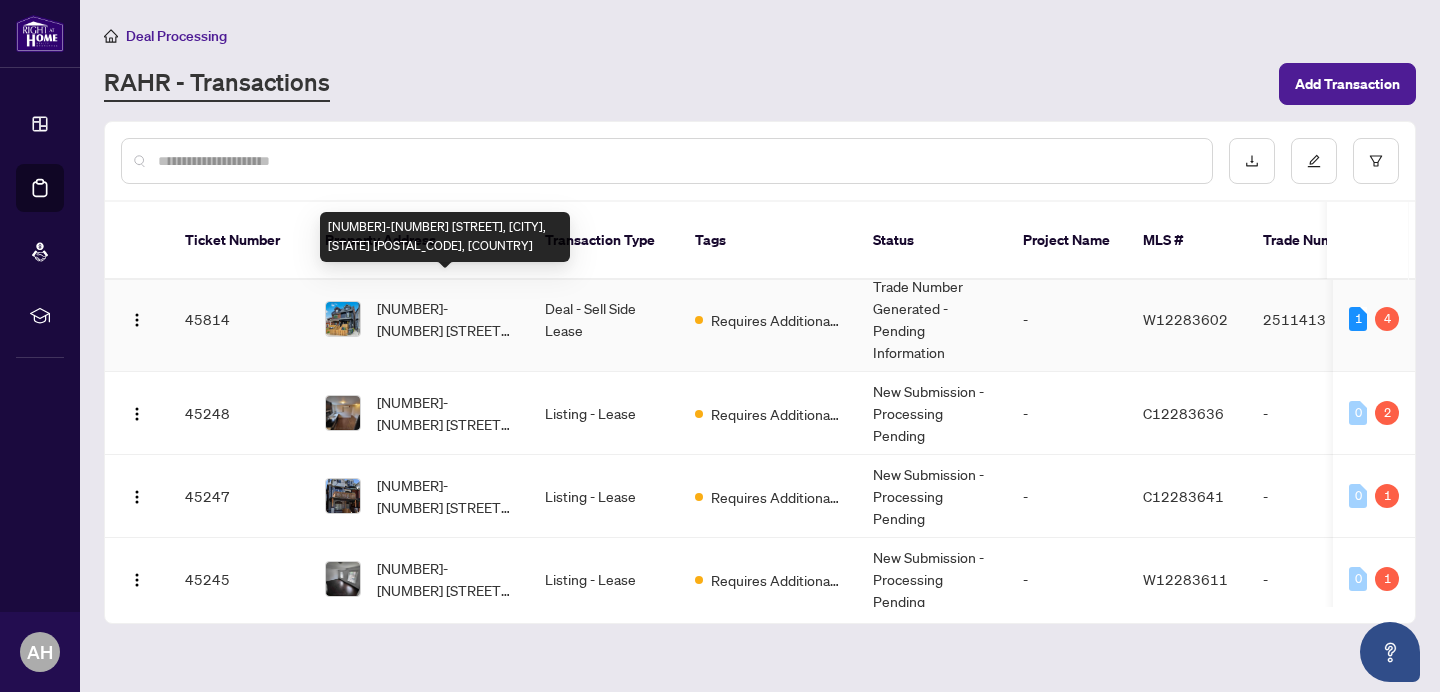 click on "[NUMBER]-[NUMBER] [STREET], [CITY], [STATE] [POSTAL_CODE], [COUNTRY]" at bounding box center [445, 319] 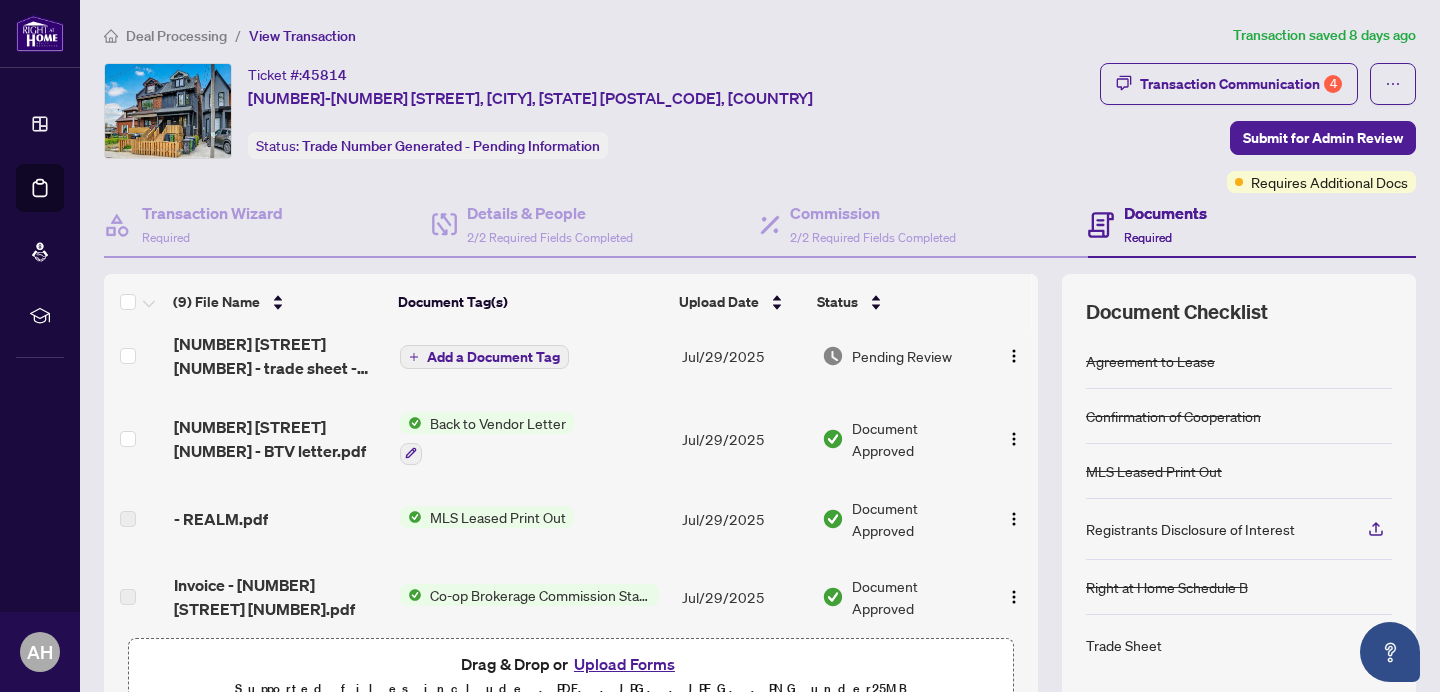 scroll, scrollTop: 0, scrollLeft: 0, axis: both 